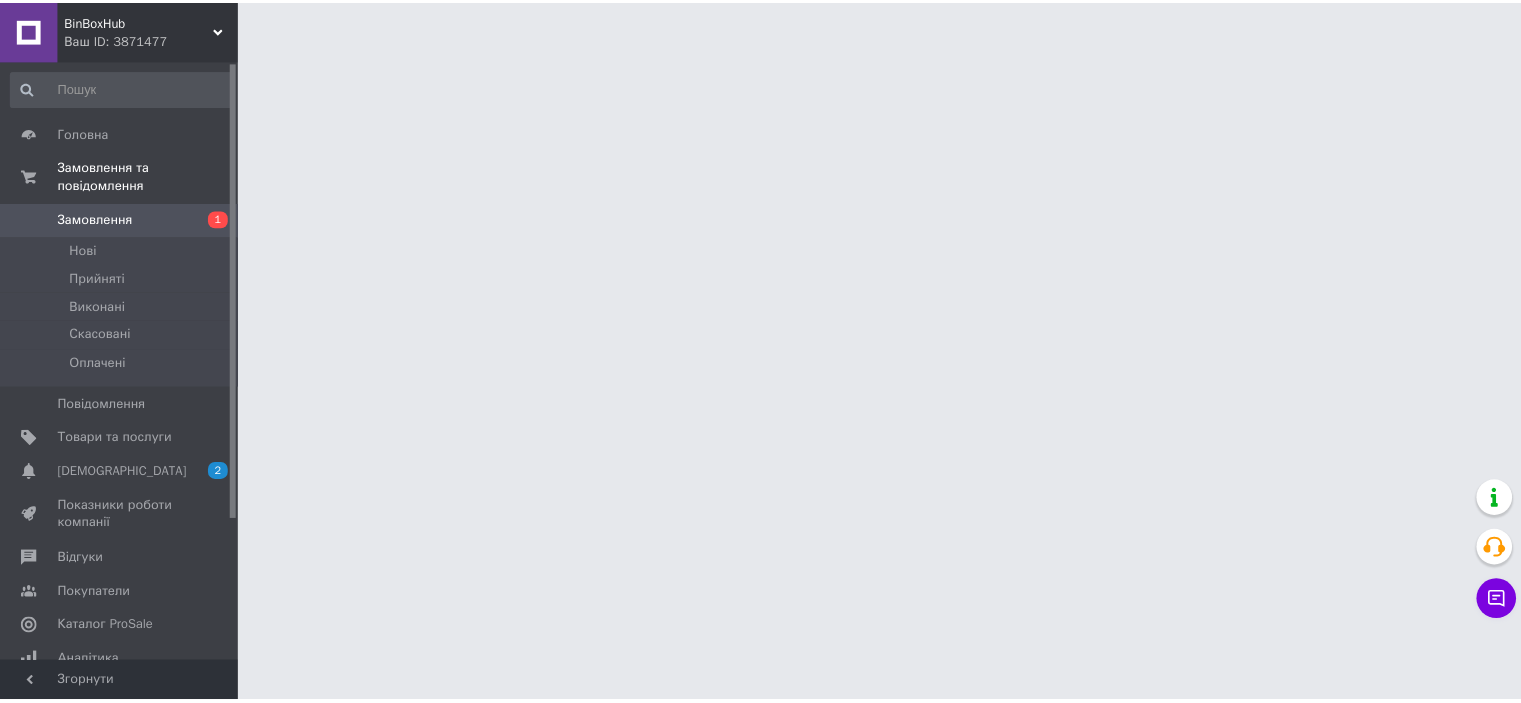 scroll, scrollTop: 0, scrollLeft: 0, axis: both 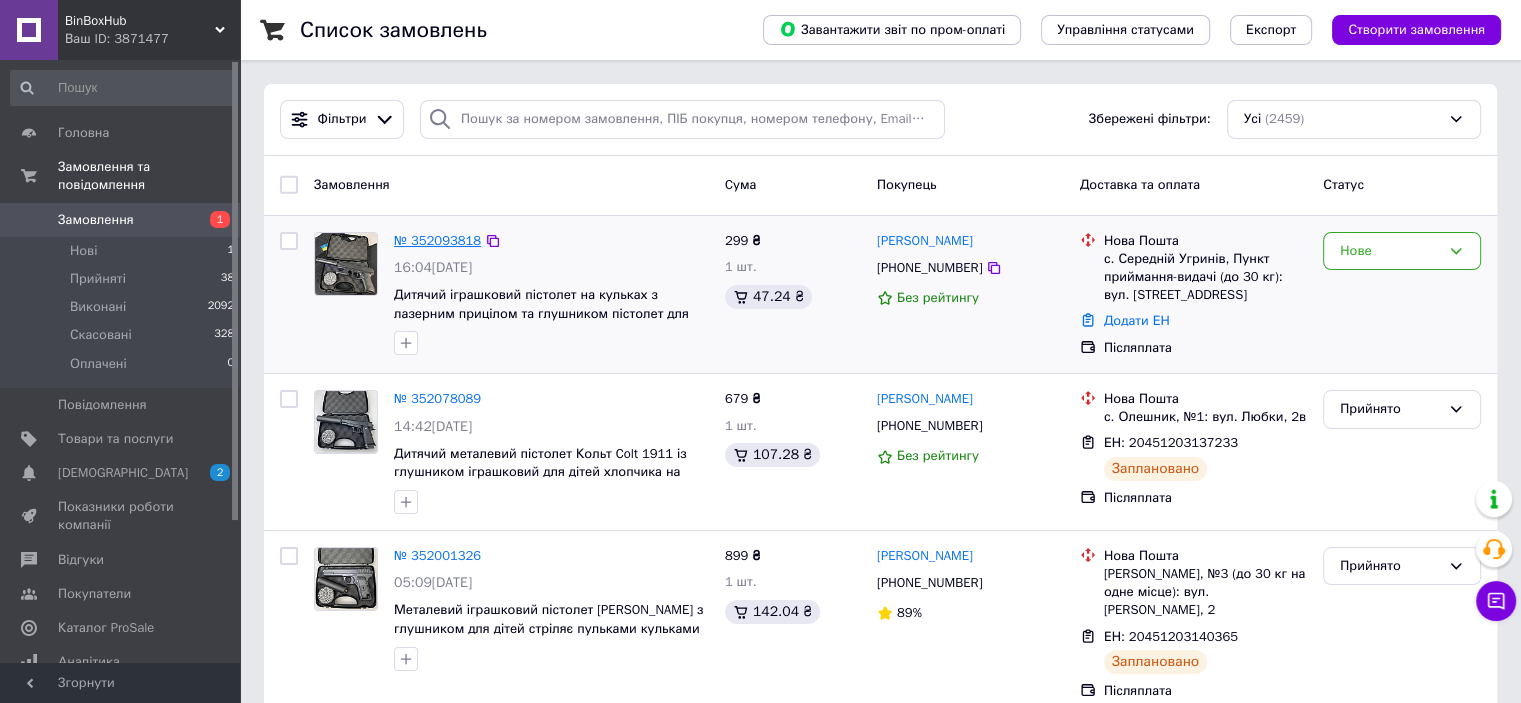 click on "№ 352093818" at bounding box center [437, 240] 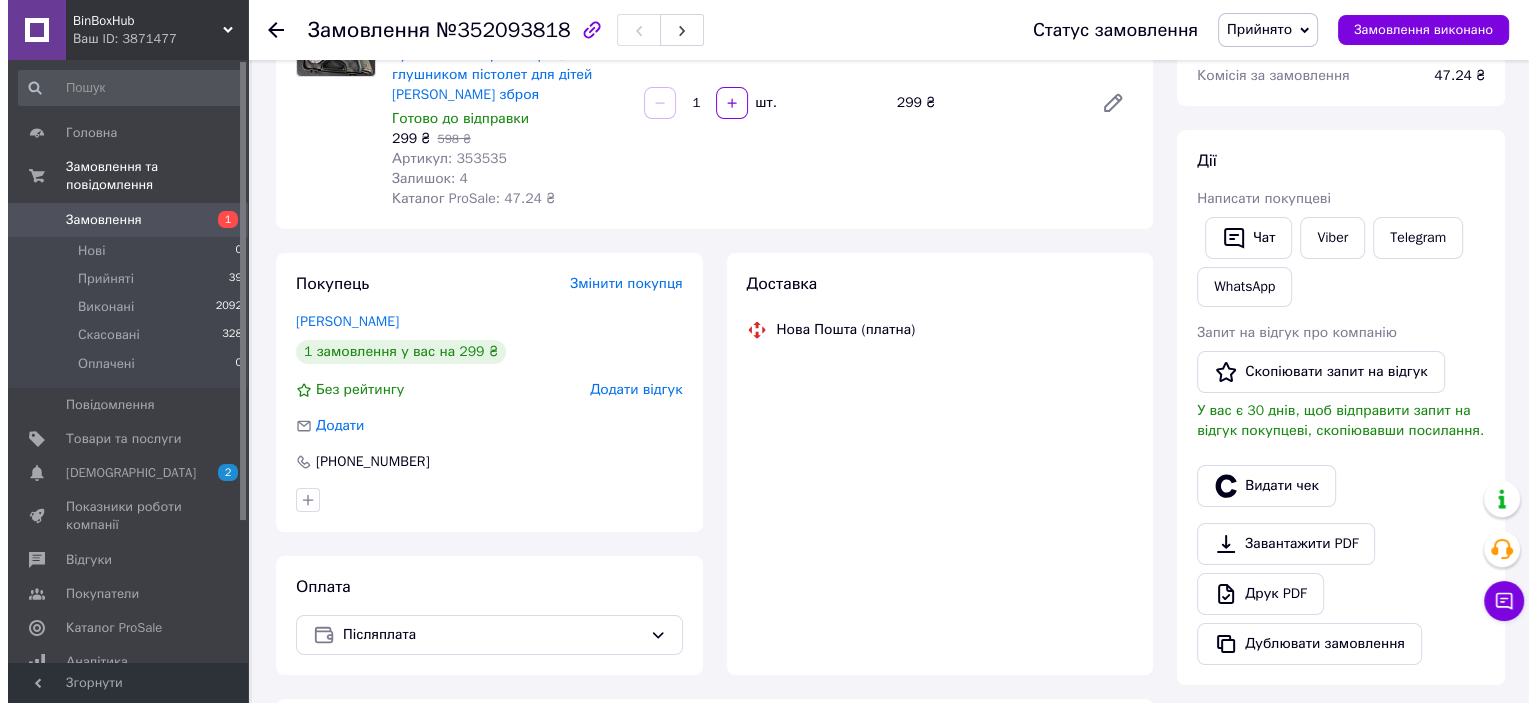 scroll, scrollTop: 300, scrollLeft: 0, axis: vertical 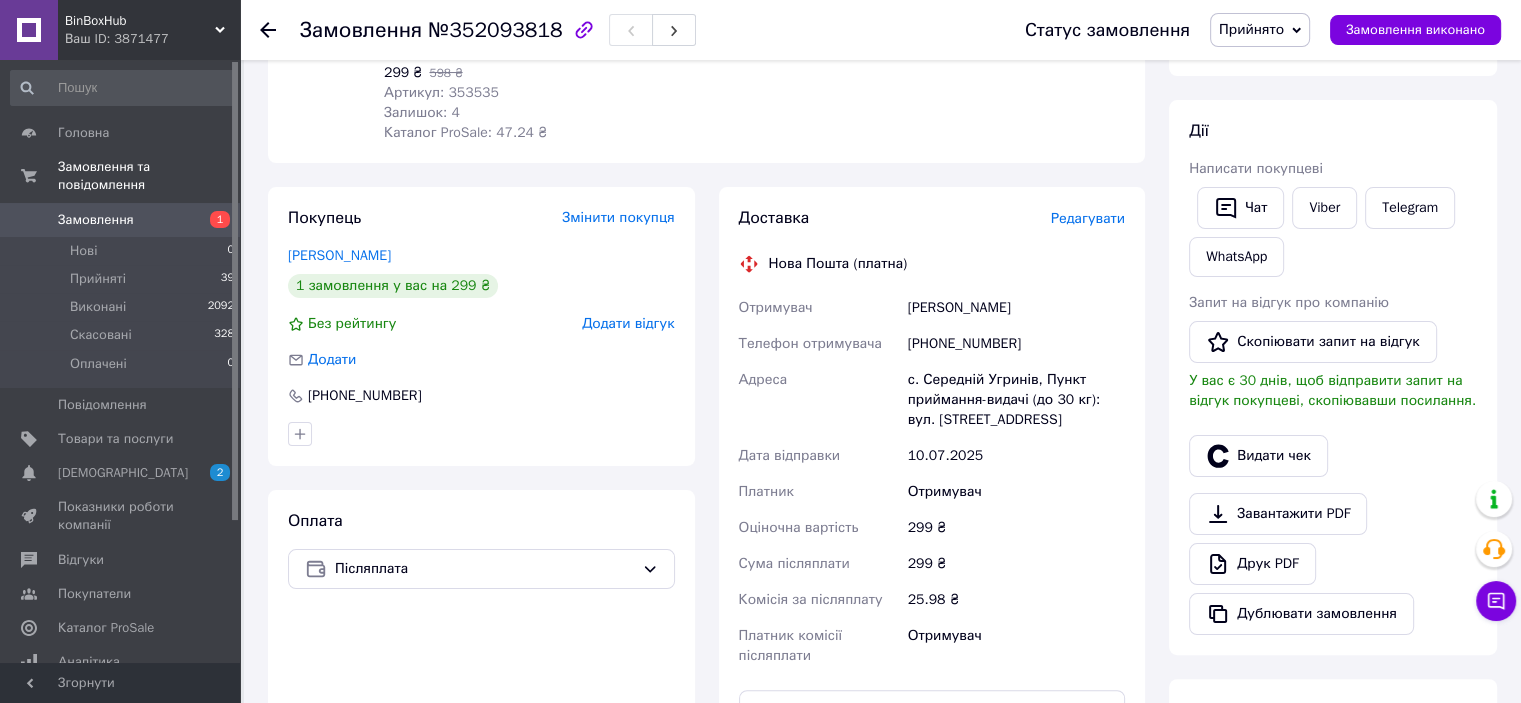 click on "Редагувати" at bounding box center [1088, 218] 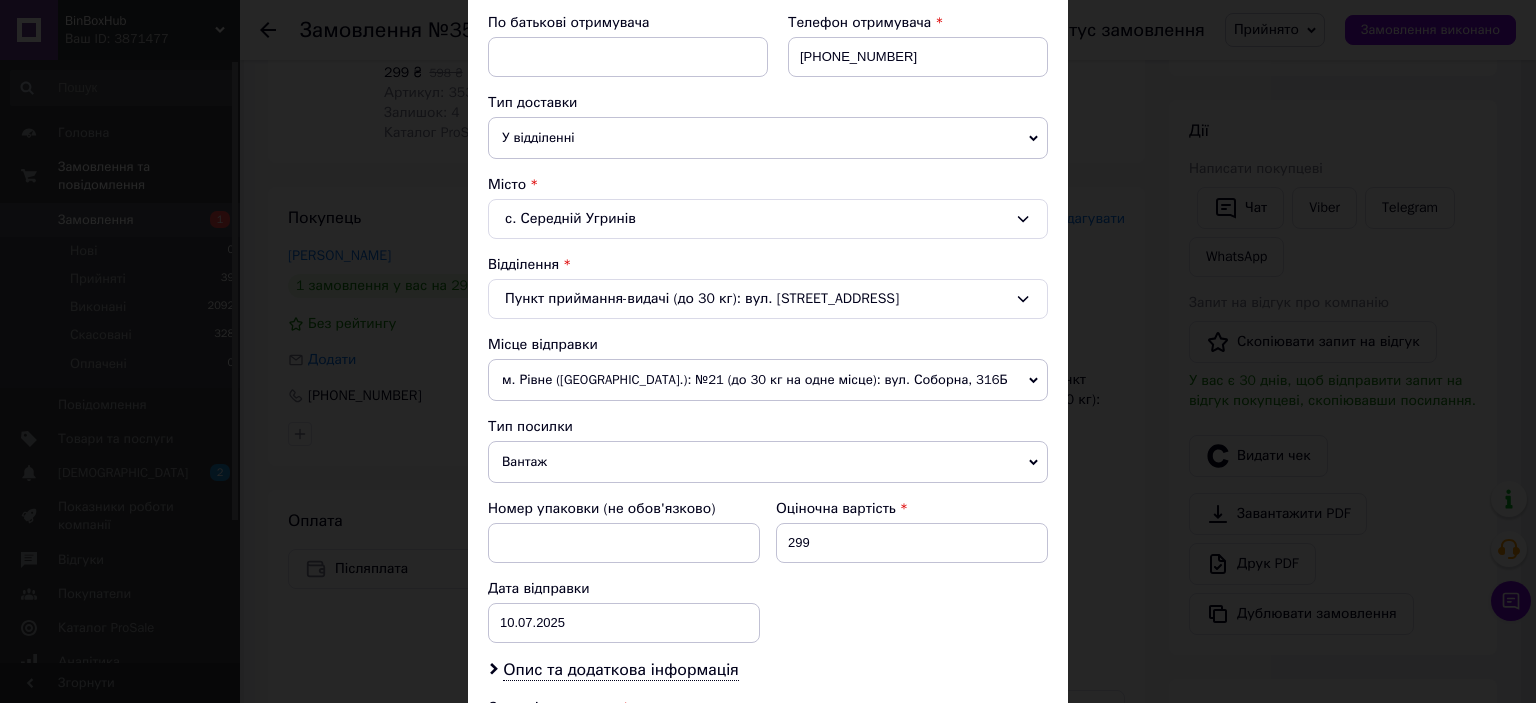 scroll, scrollTop: 500, scrollLeft: 0, axis: vertical 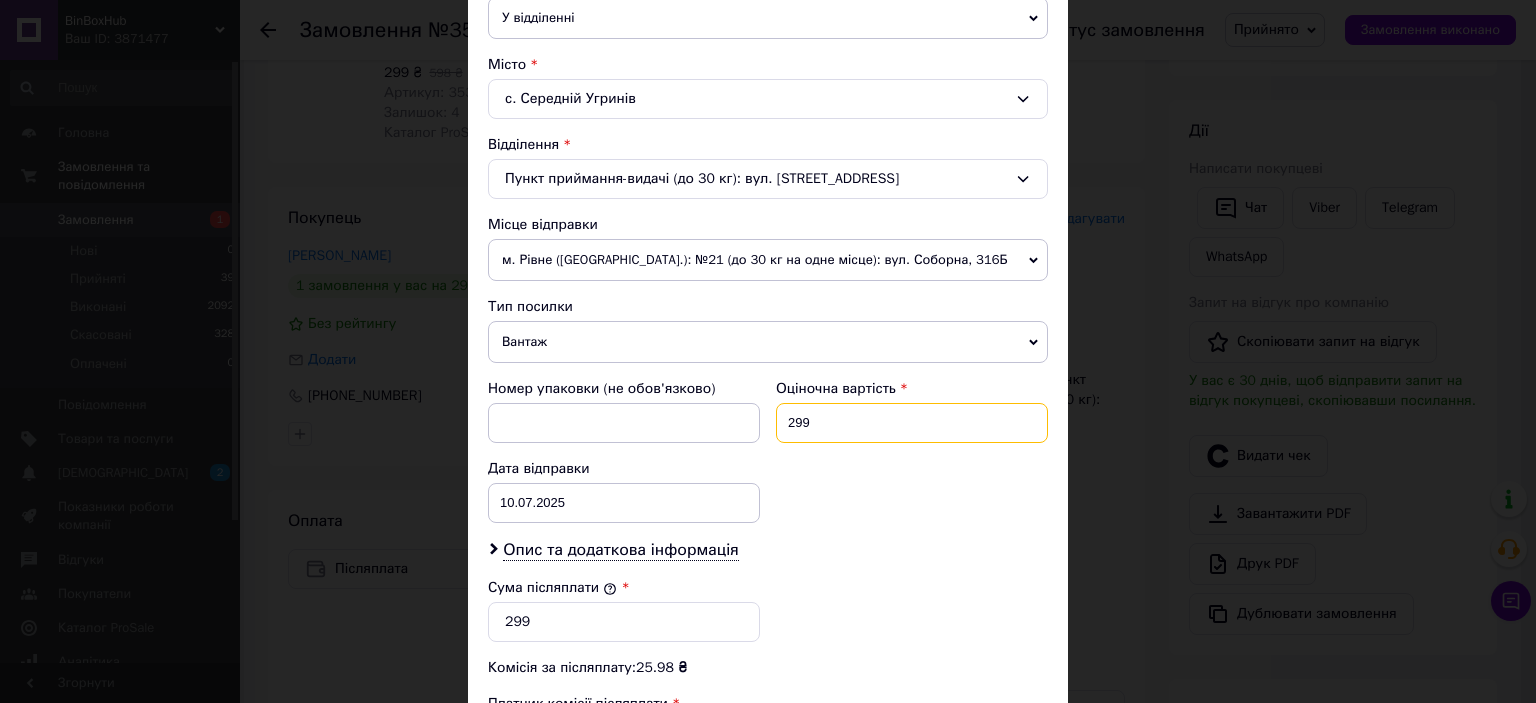 drag, startPoint x: 856, startPoint y: 421, endPoint x: 781, endPoint y: 418, distance: 75.059975 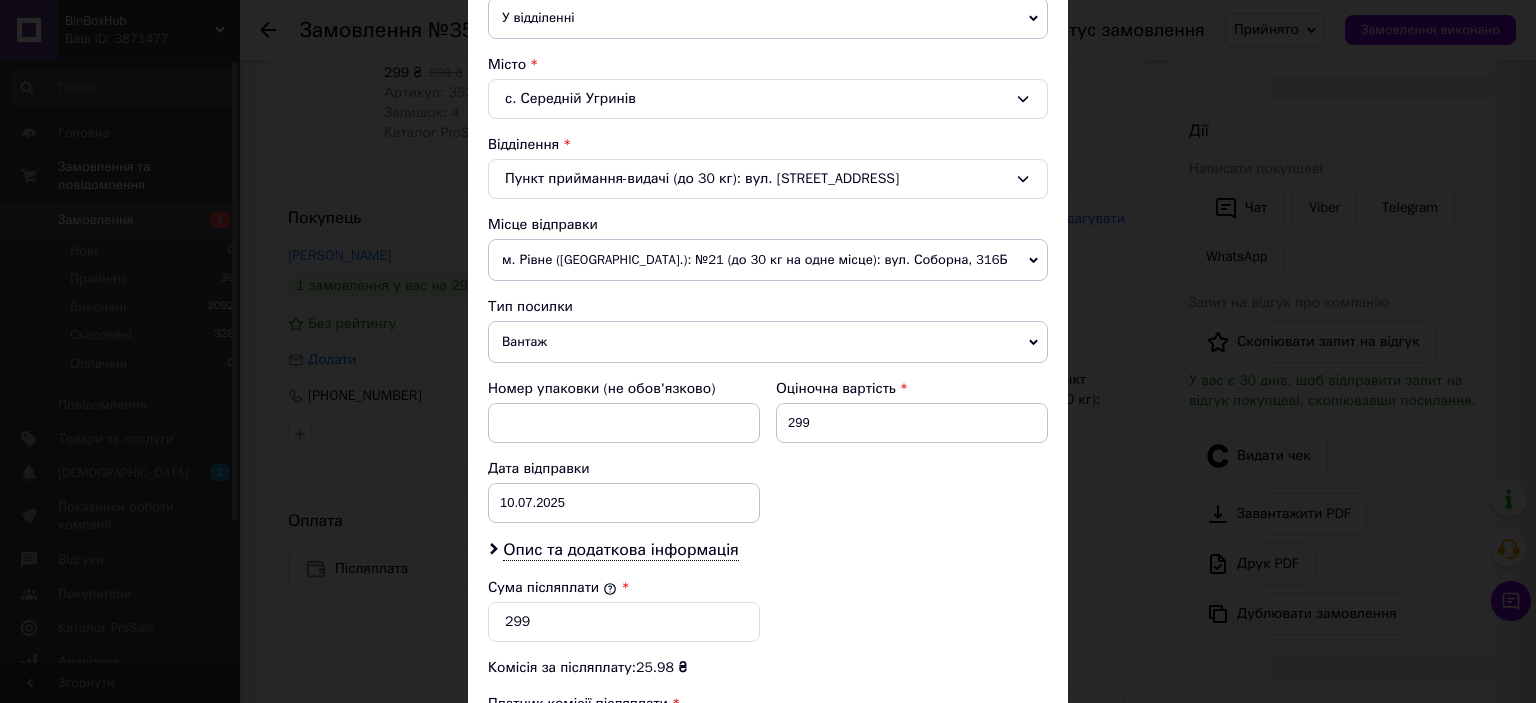 drag, startPoint x: 864, startPoint y: 262, endPoint x: 725, endPoint y: 313, distance: 148.06079 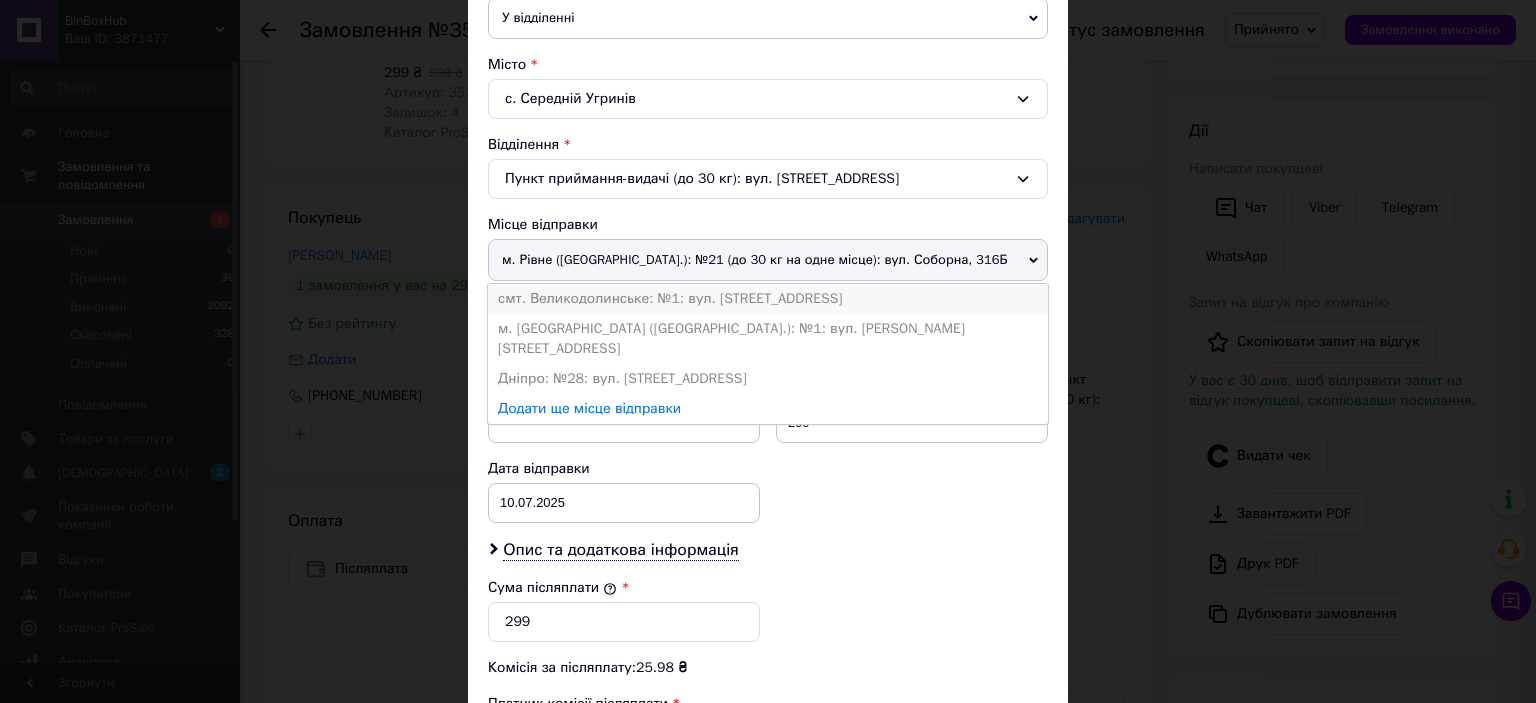 click on "смт. Великодолинське: №1: вул. [STREET_ADDRESS]" at bounding box center [768, 299] 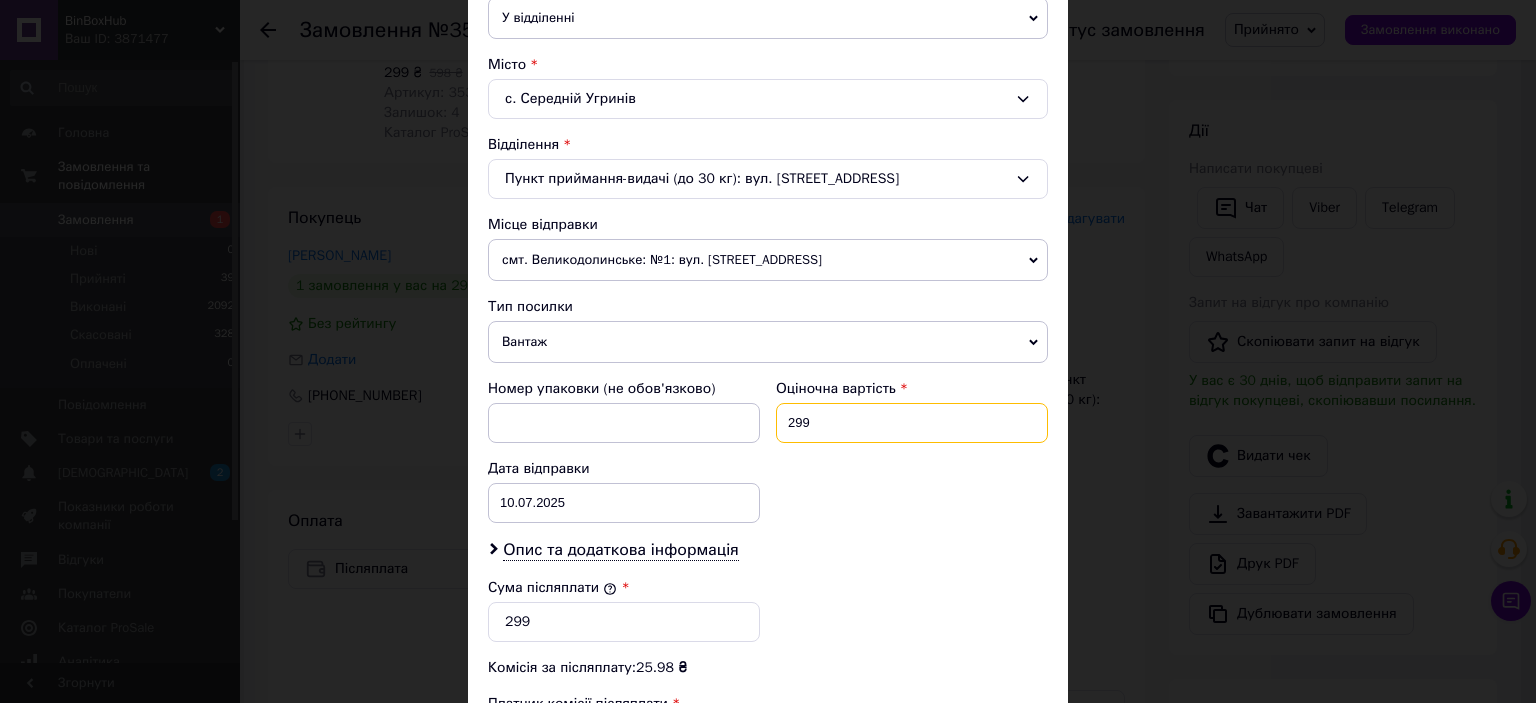 drag, startPoint x: 822, startPoint y: 415, endPoint x: 779, endPoint y: 416, distance: 43.011627 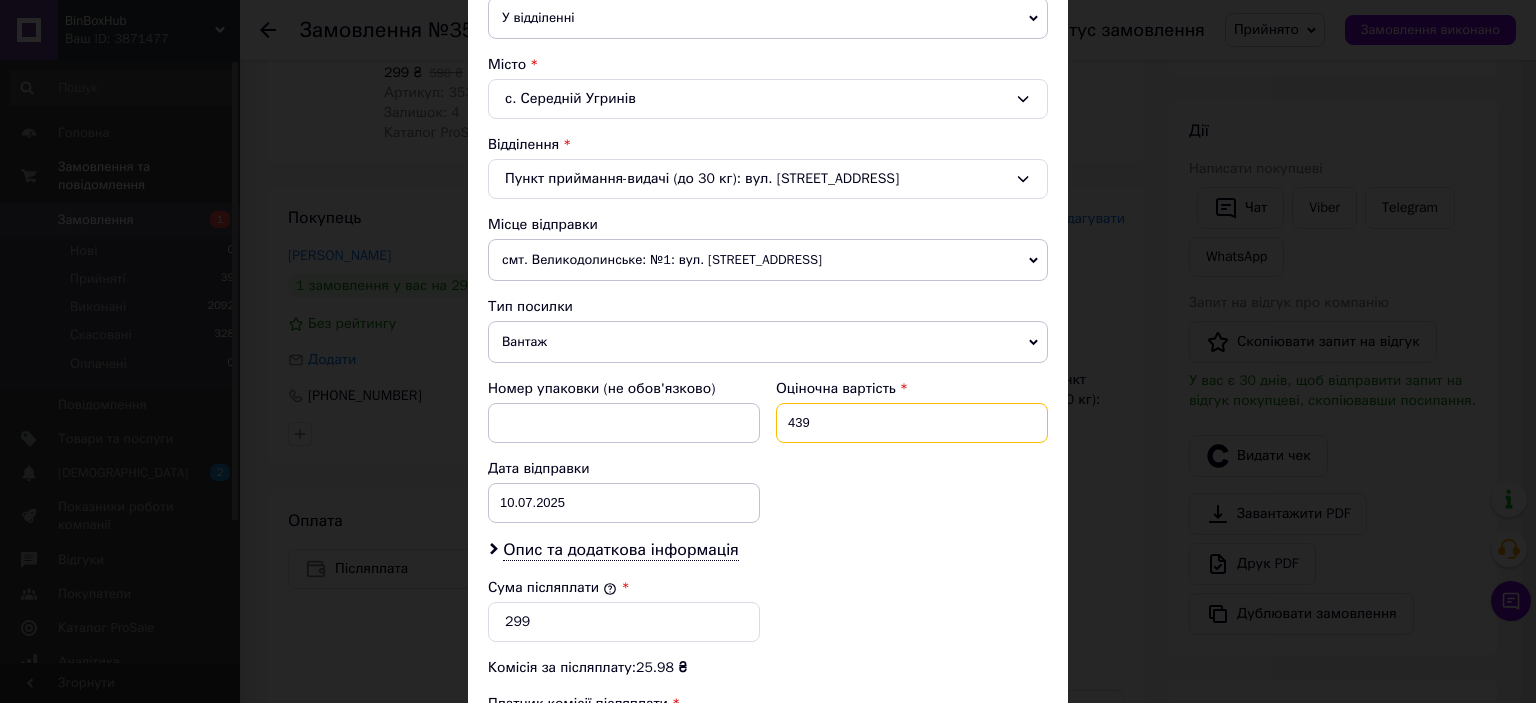 type on "439" 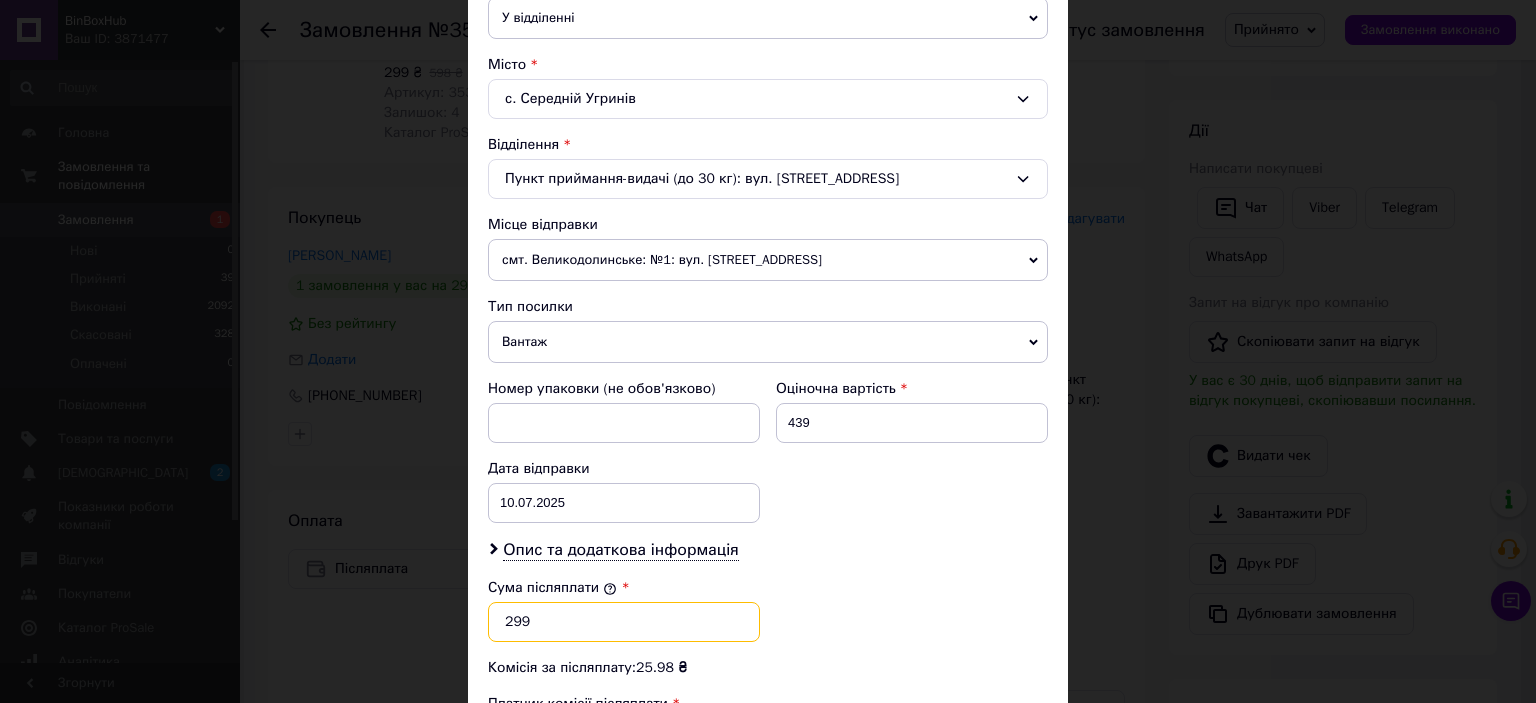 drag, startPoint x: 556, startPoint y: 613, endPoint x: 485, endPoint y: 614, distance: 71.00704 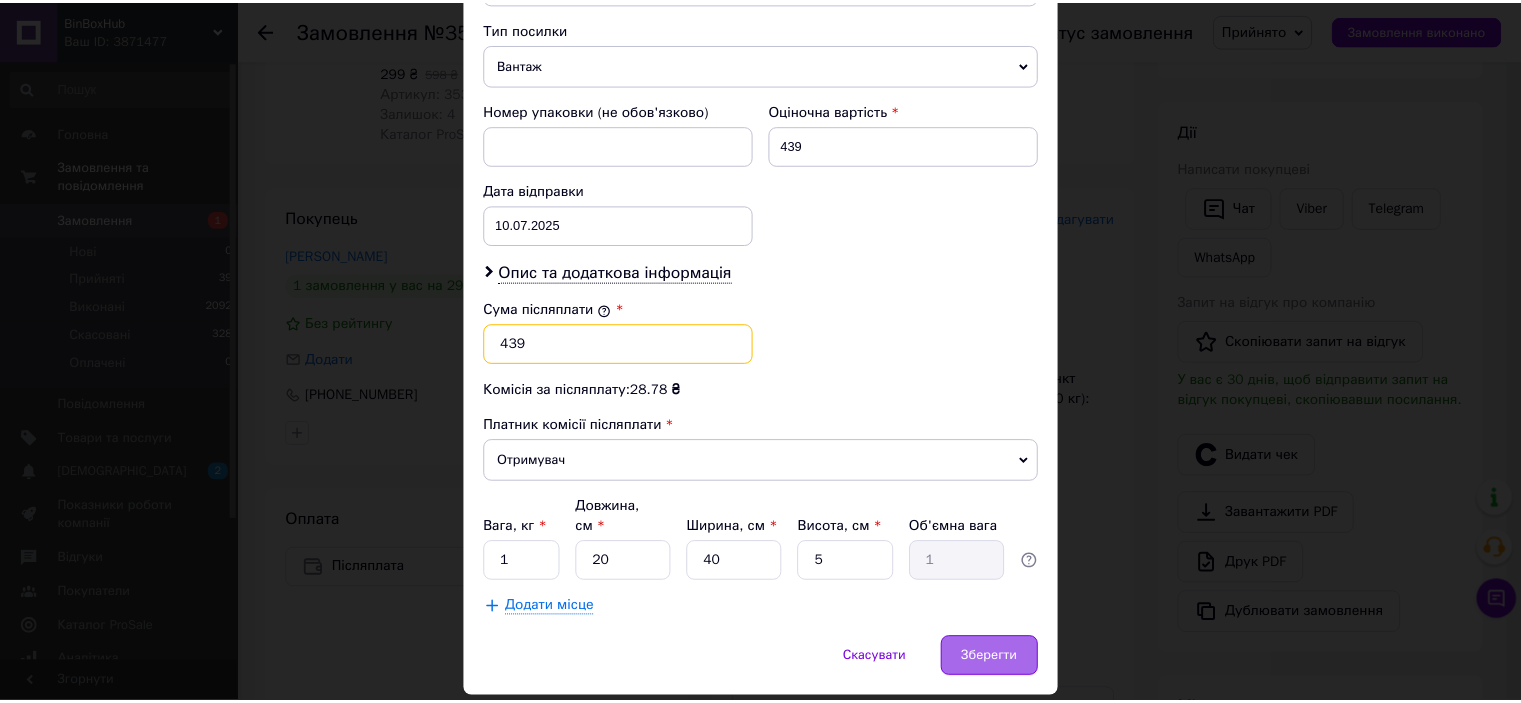 scroll, scrollTop: 800, scrollLeft: 0, axis: vertical 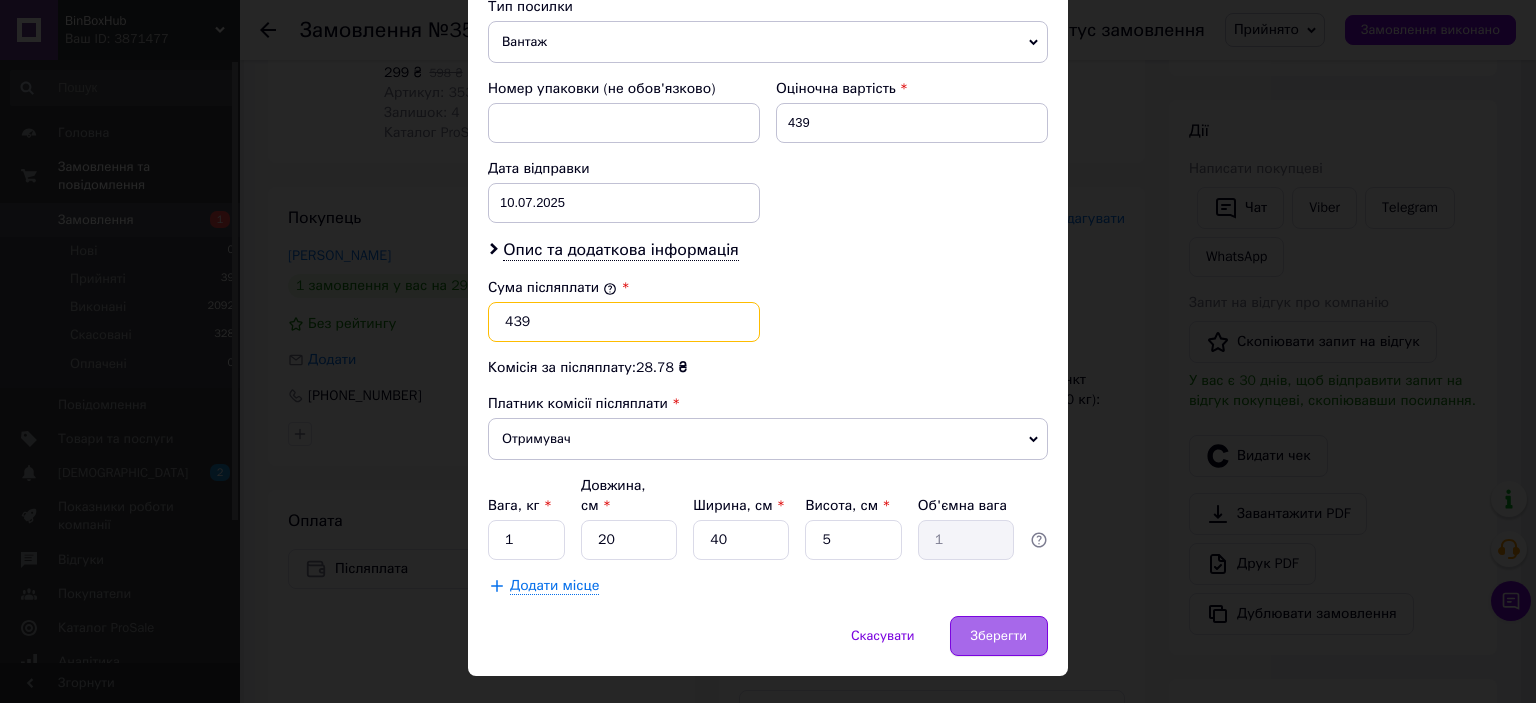 type on "439" 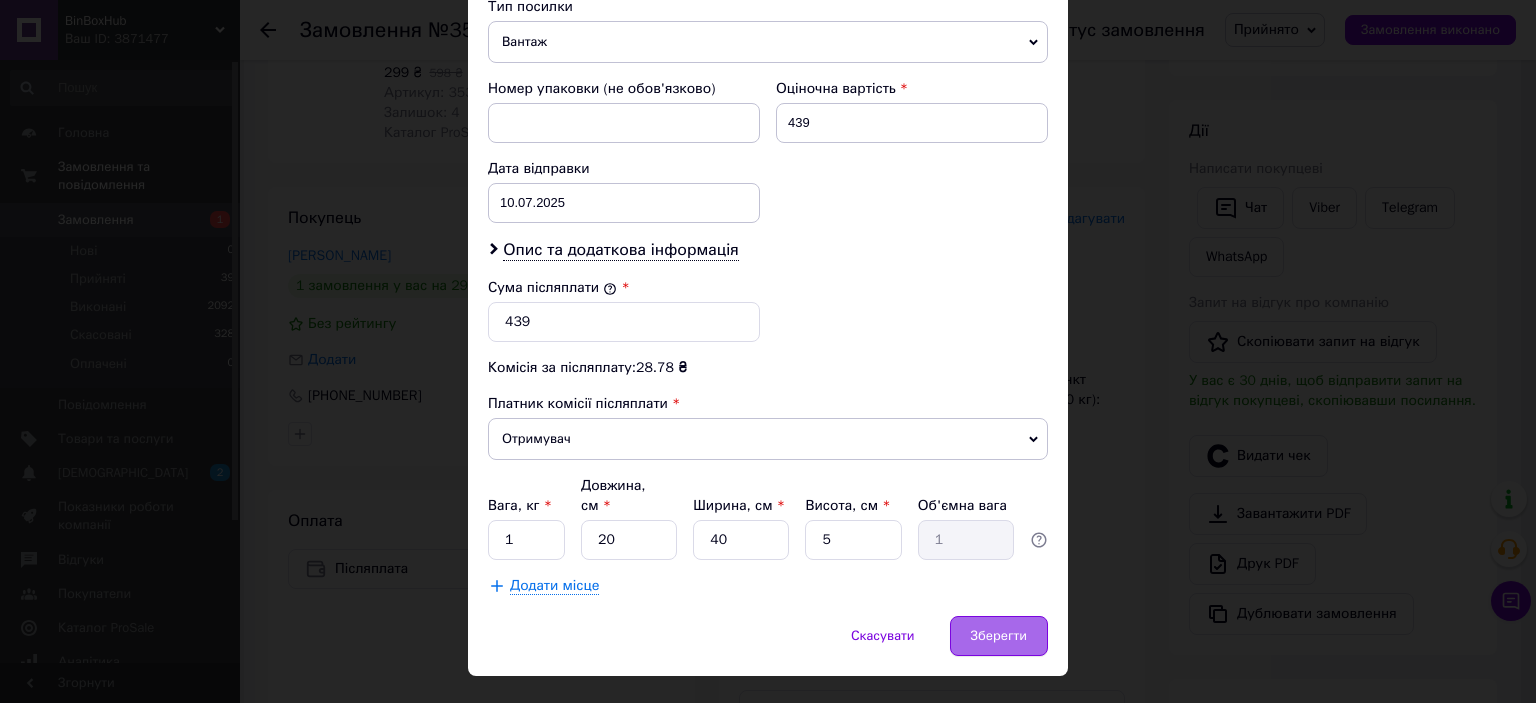 click on "Зберегти" at bounding box center [999, 636] 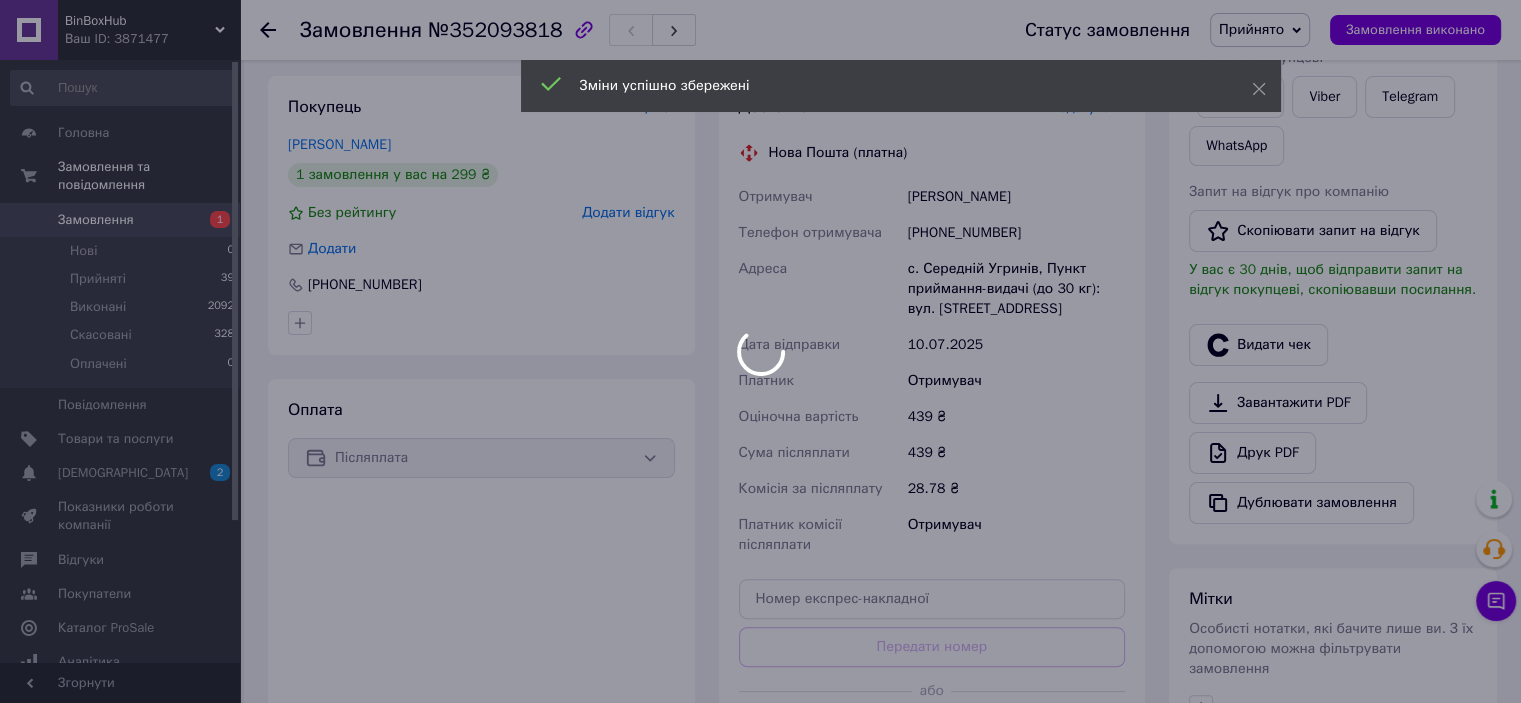 scroll, scrollTop: 500, scrollLeft: 0, axis: vertical 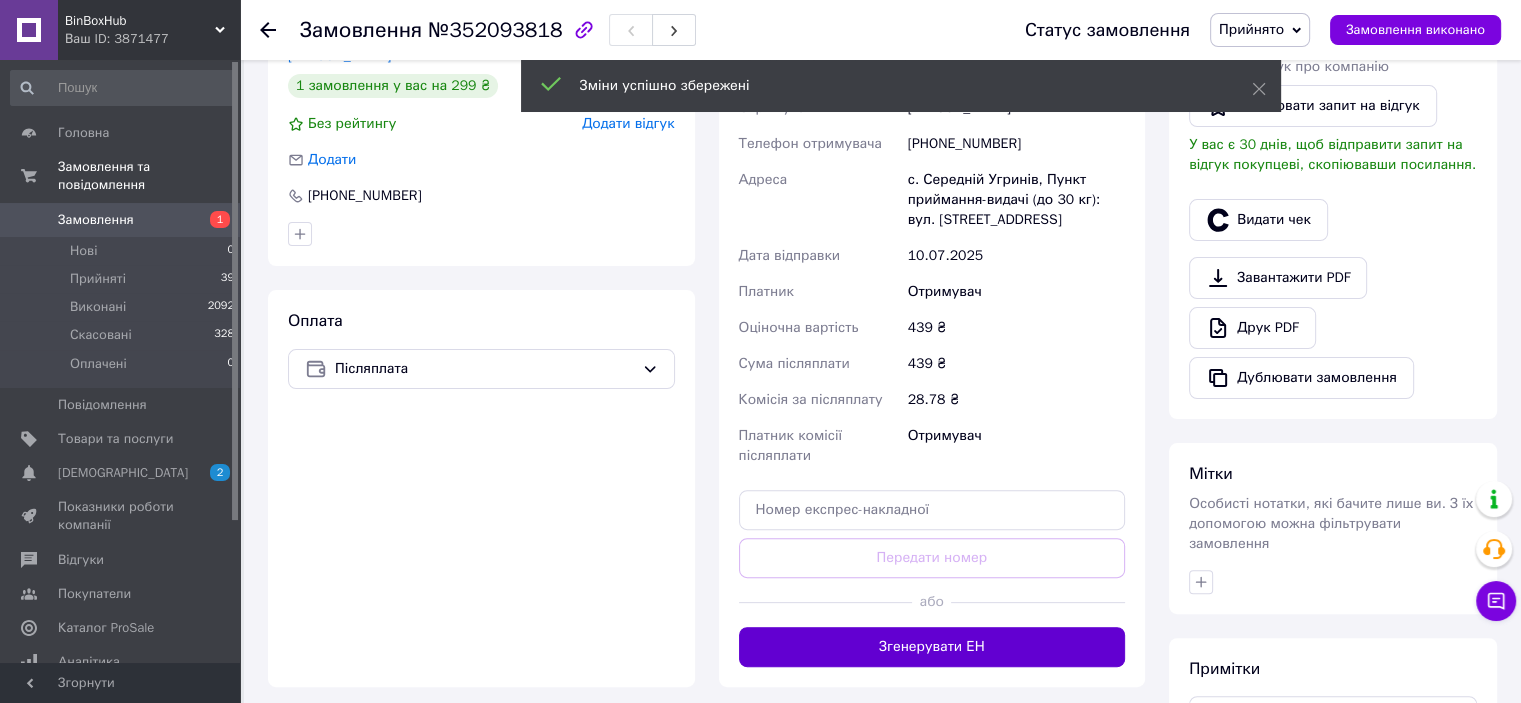 click on "Згенерувати ЕН" at bounding box center (932, 647) 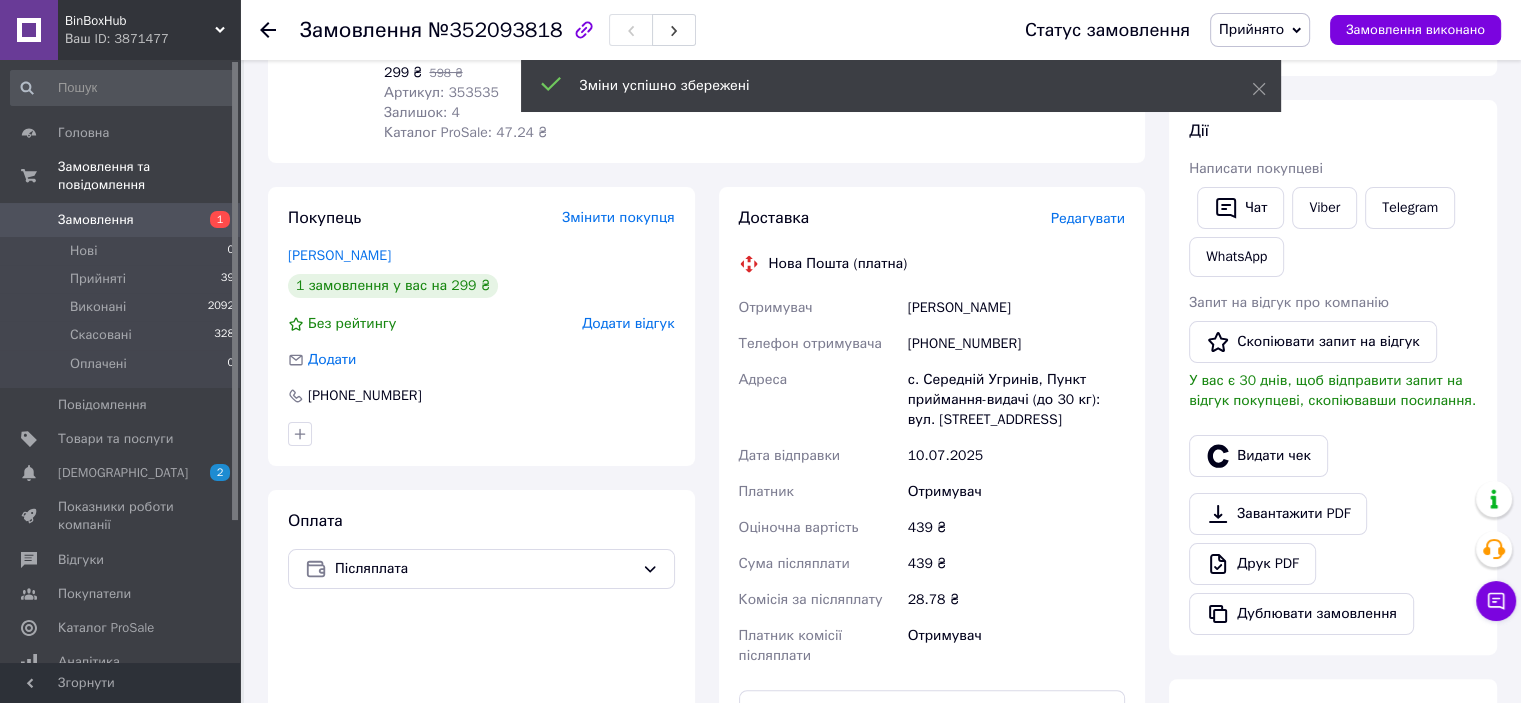 scroll, scrollTop: 300, scrollLeft: 0, axis: vertical 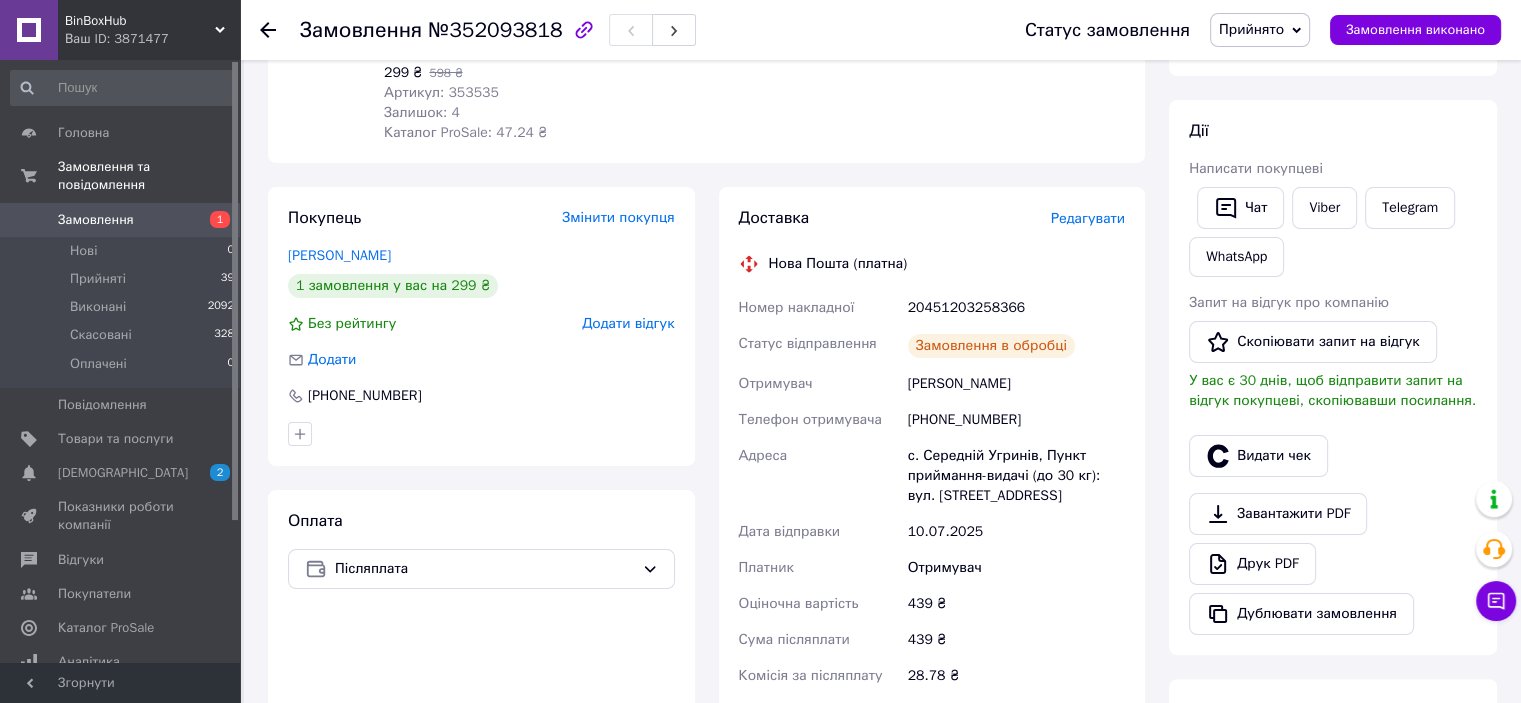 click on "20451203258366" at bounding box center (1016, 308) 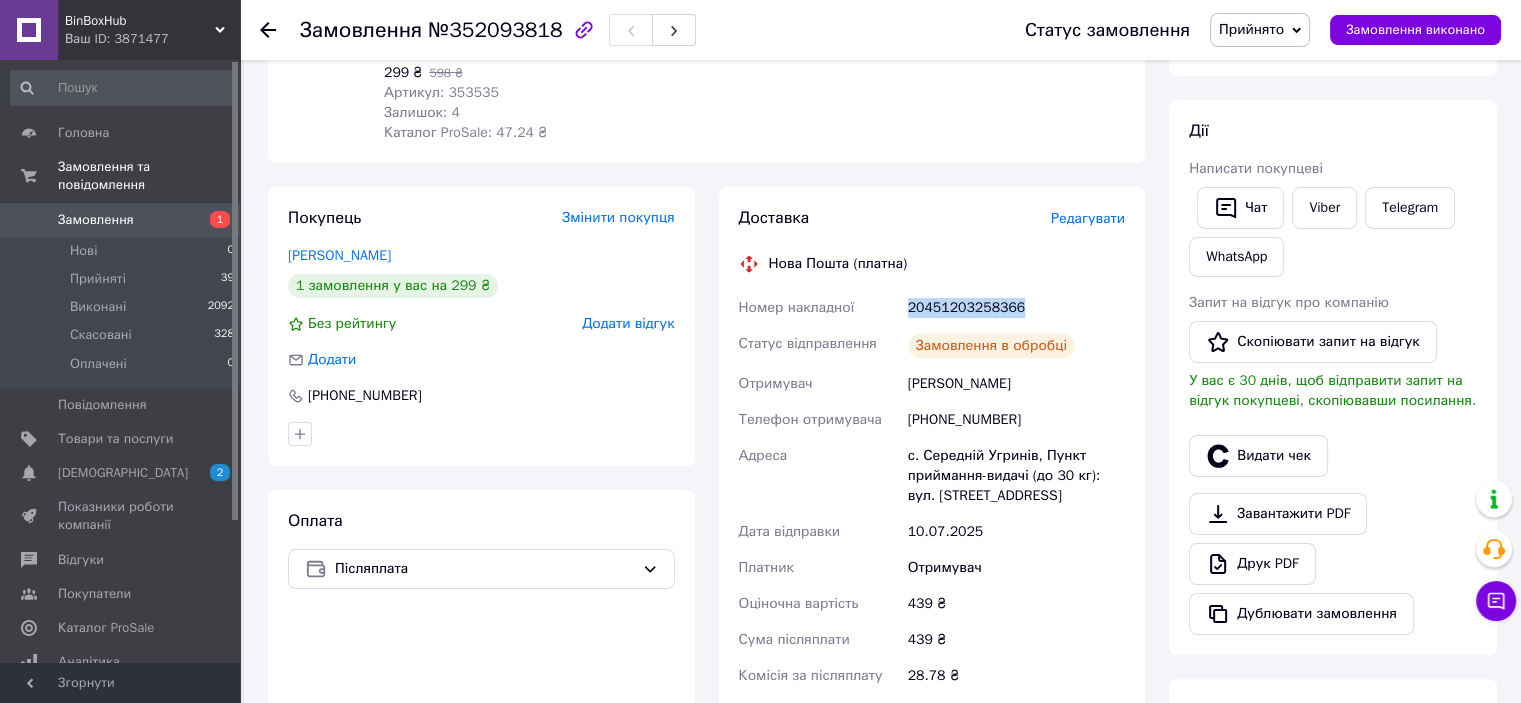 click on "20451203258366" at bounding box center [1016, 308] 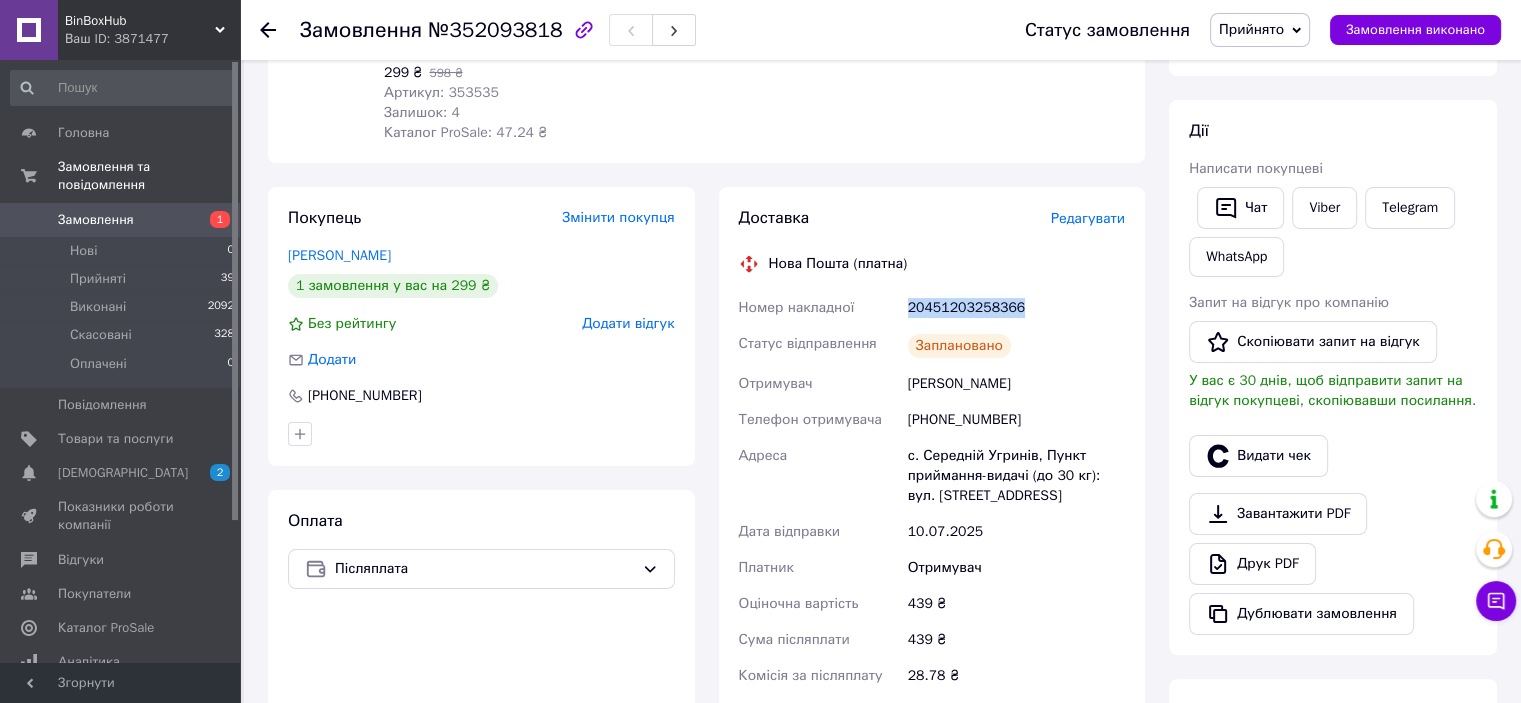 copy on "20451203258366" 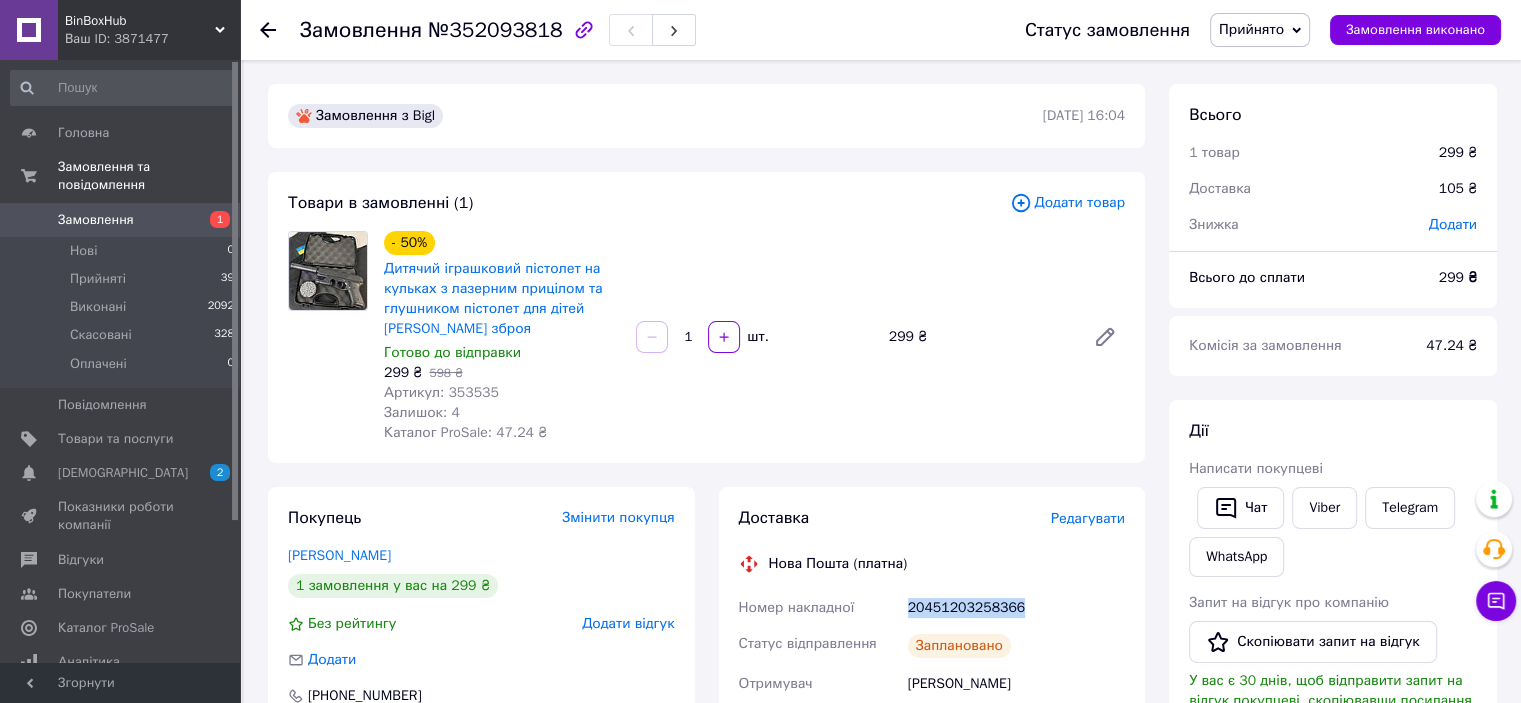 scroll, scrollTop: 500, scrollLeft: 0, axis: vertical 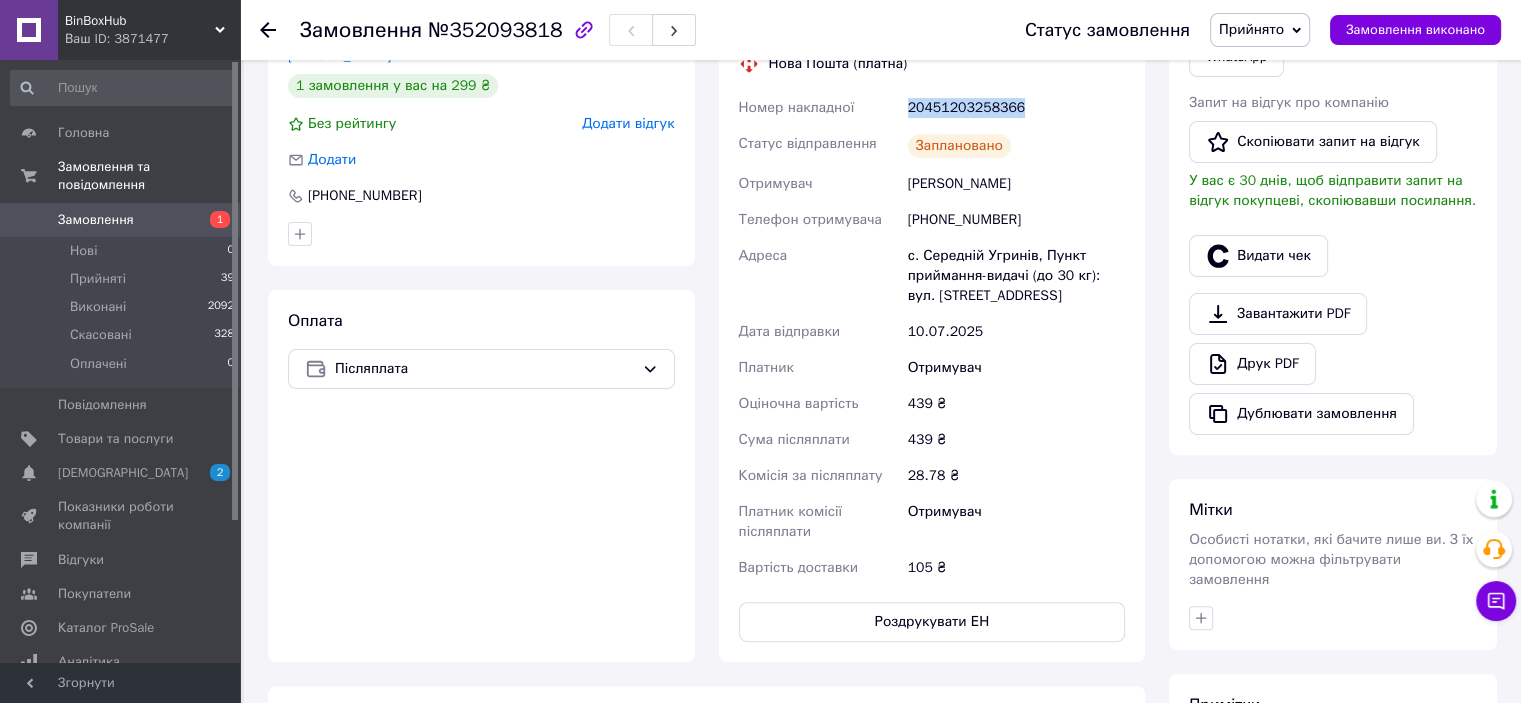 click on "Замовлення 1" at bounding box center (123, 220) 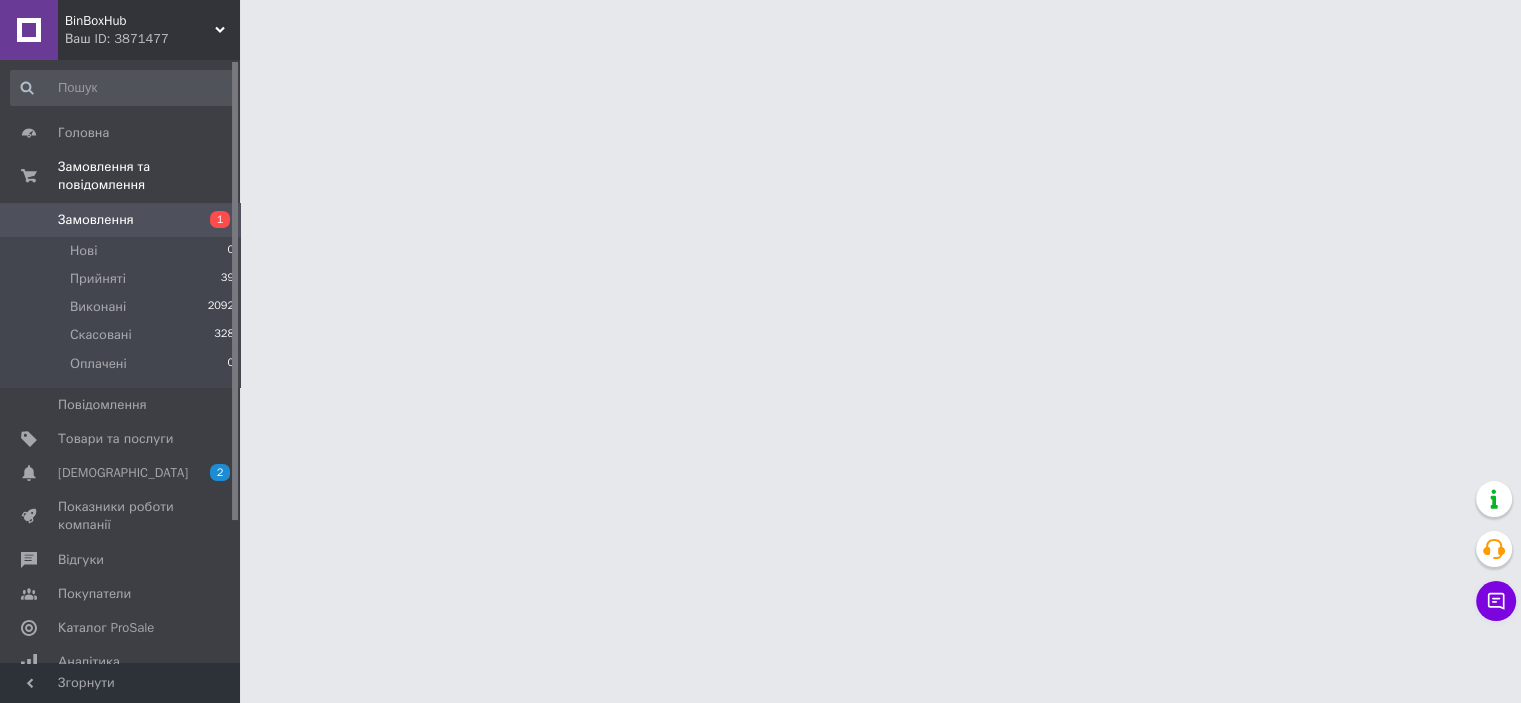 scroll, scrollTop: 0, scrollLeft: 0, axis: both 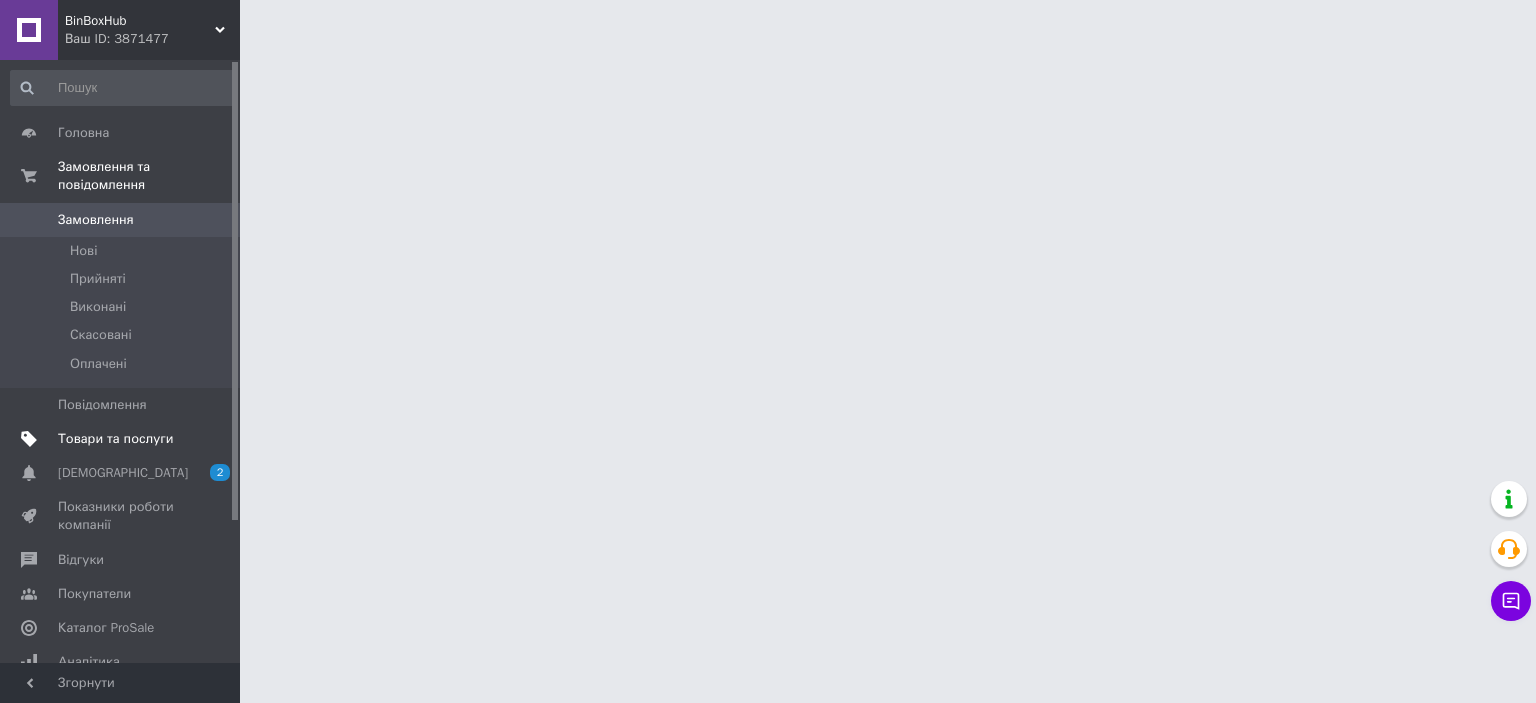 click on "Товари та послуги" at bounding box center [123, 439] 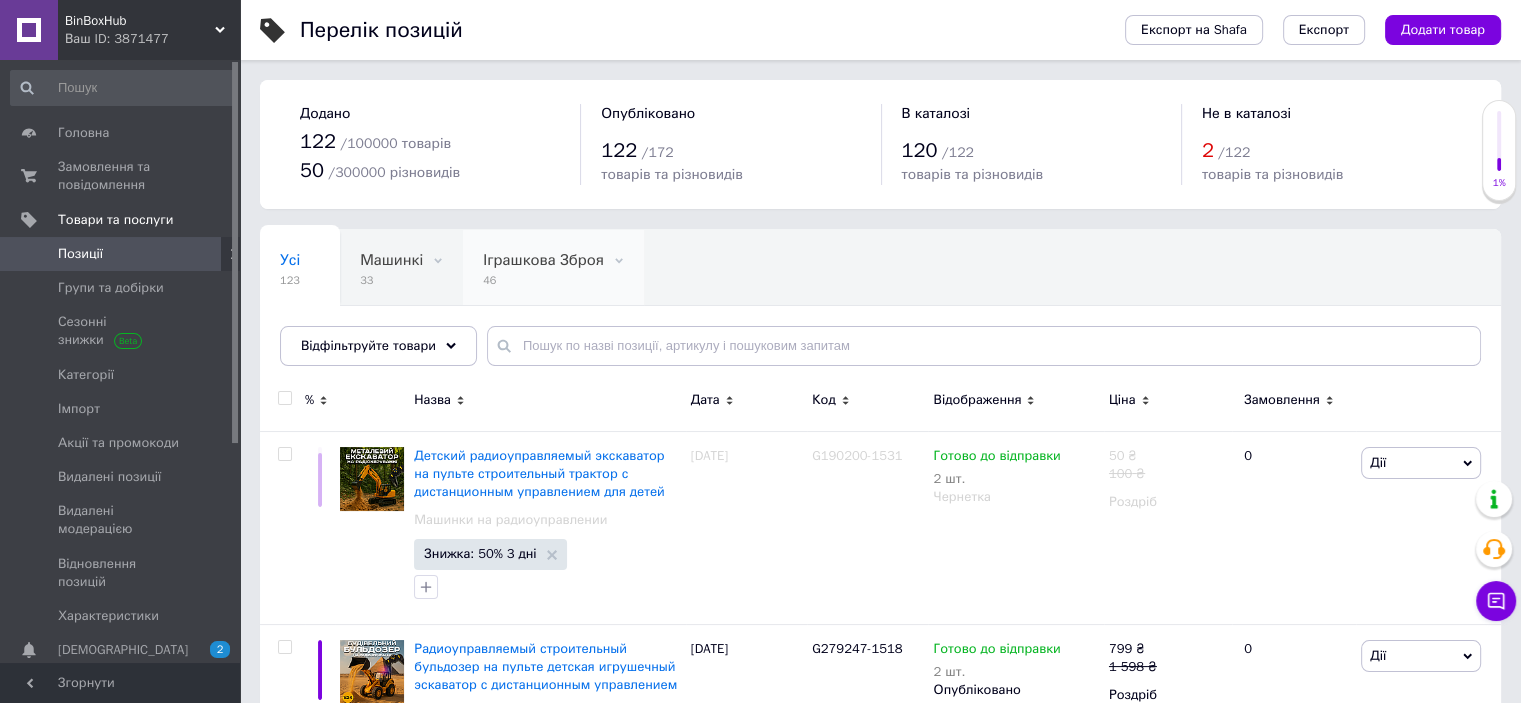 click on "Іграшкова Зброя 46" at bounding box center (553, 268) 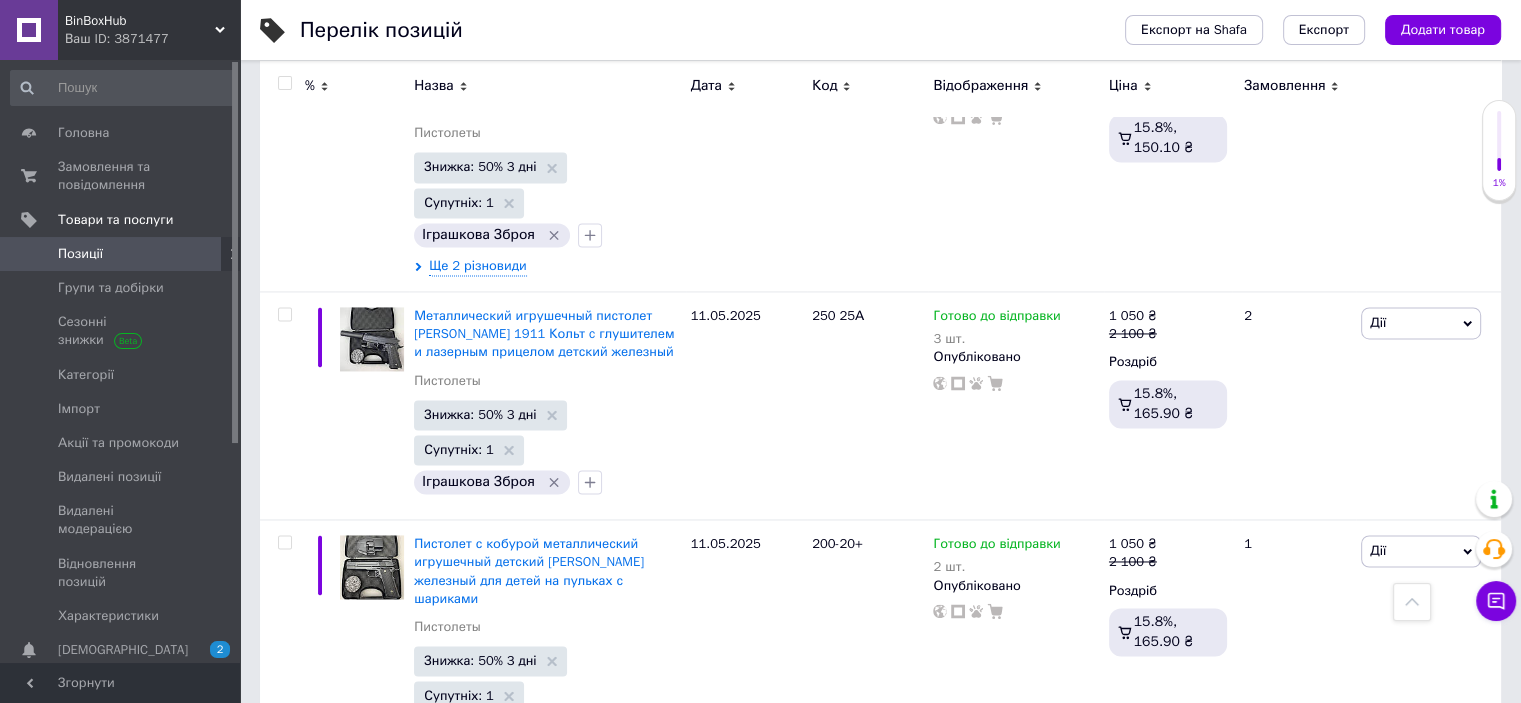 scroll, scrollTop: 3173, scrollLeft: 0, axis: vertical 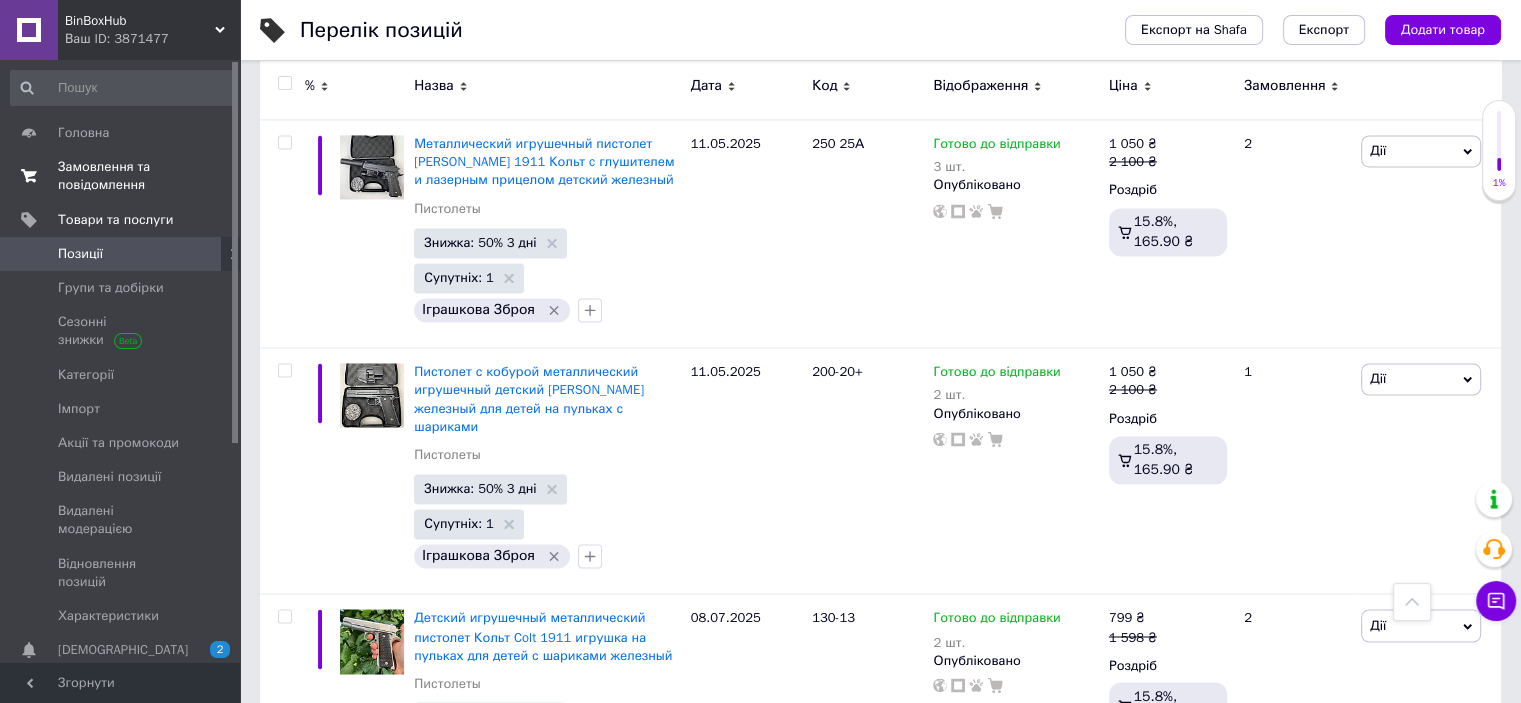 click on "Замовлення та повідомлення" at bounding box center [121, 176] 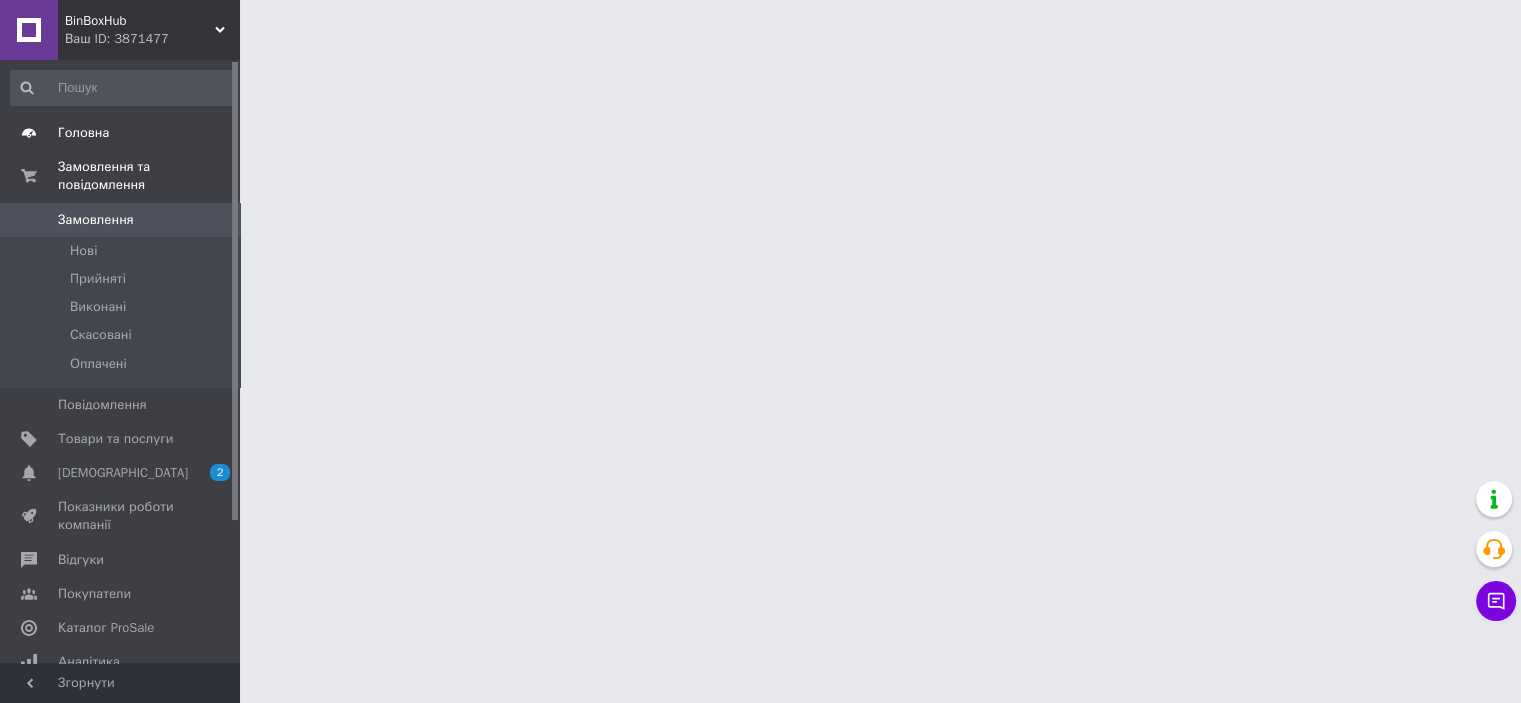 scroll, scrollTop: 0, scrollLeft: 0, axis: both 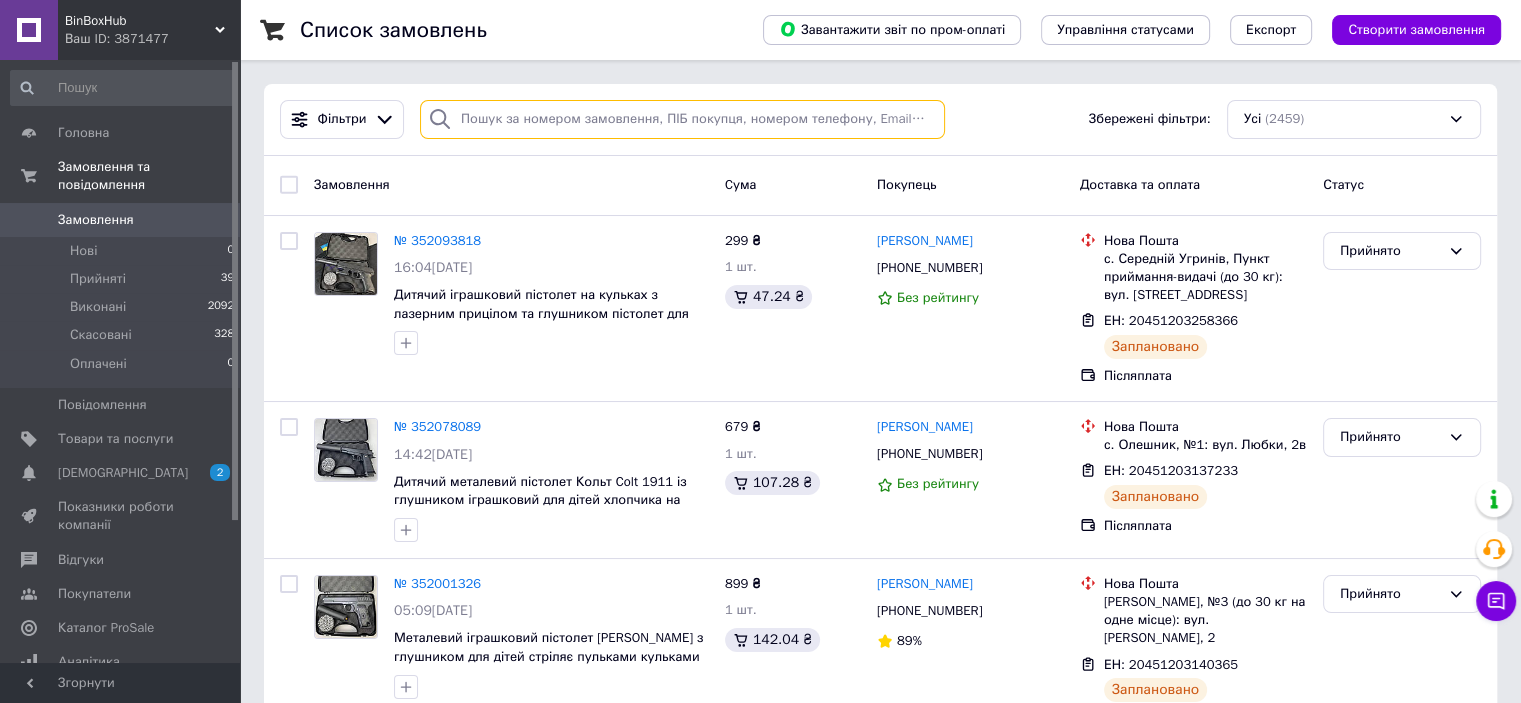 click at bounding box center [682, 119] 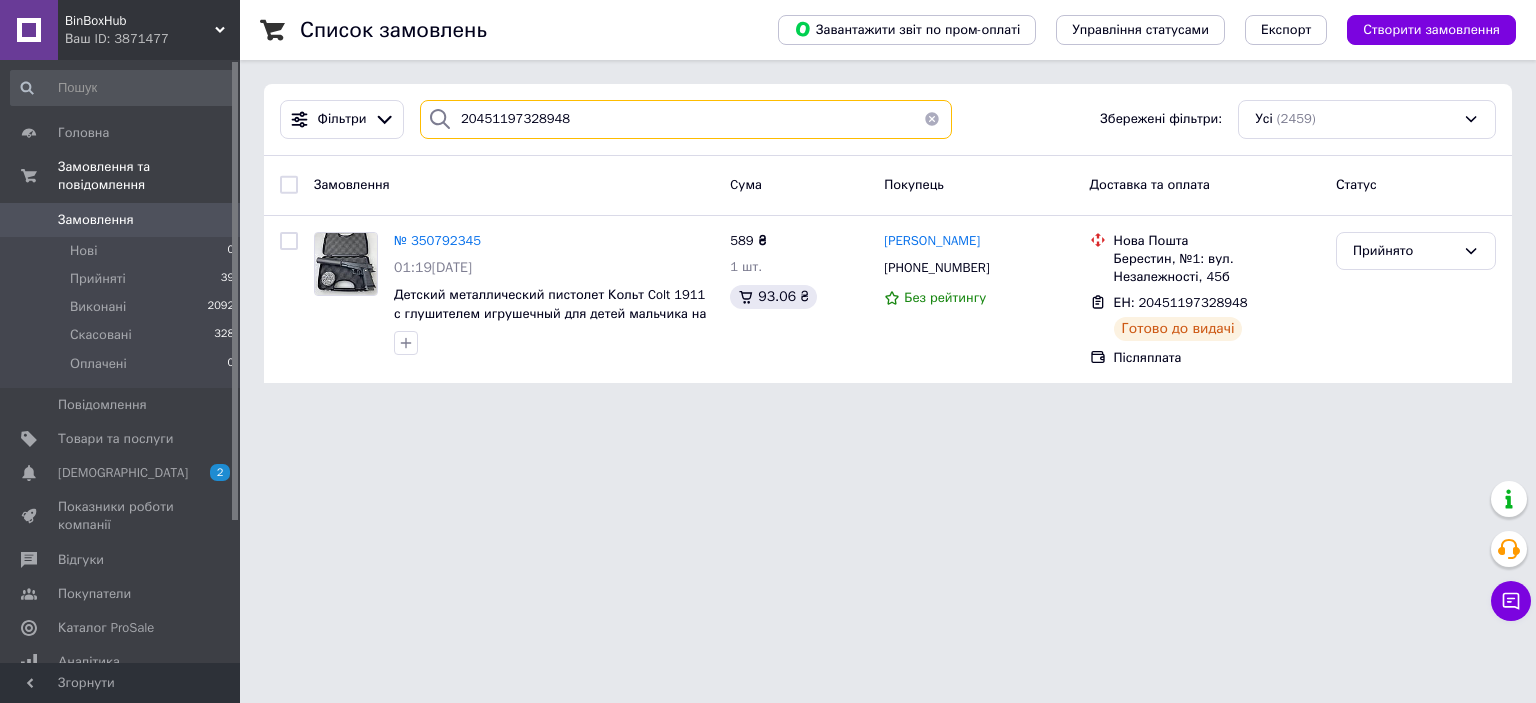 drag, startPoint x: 582, startPoint y: 111, endPoint x: 415, endPoint y: 111, distance: 167 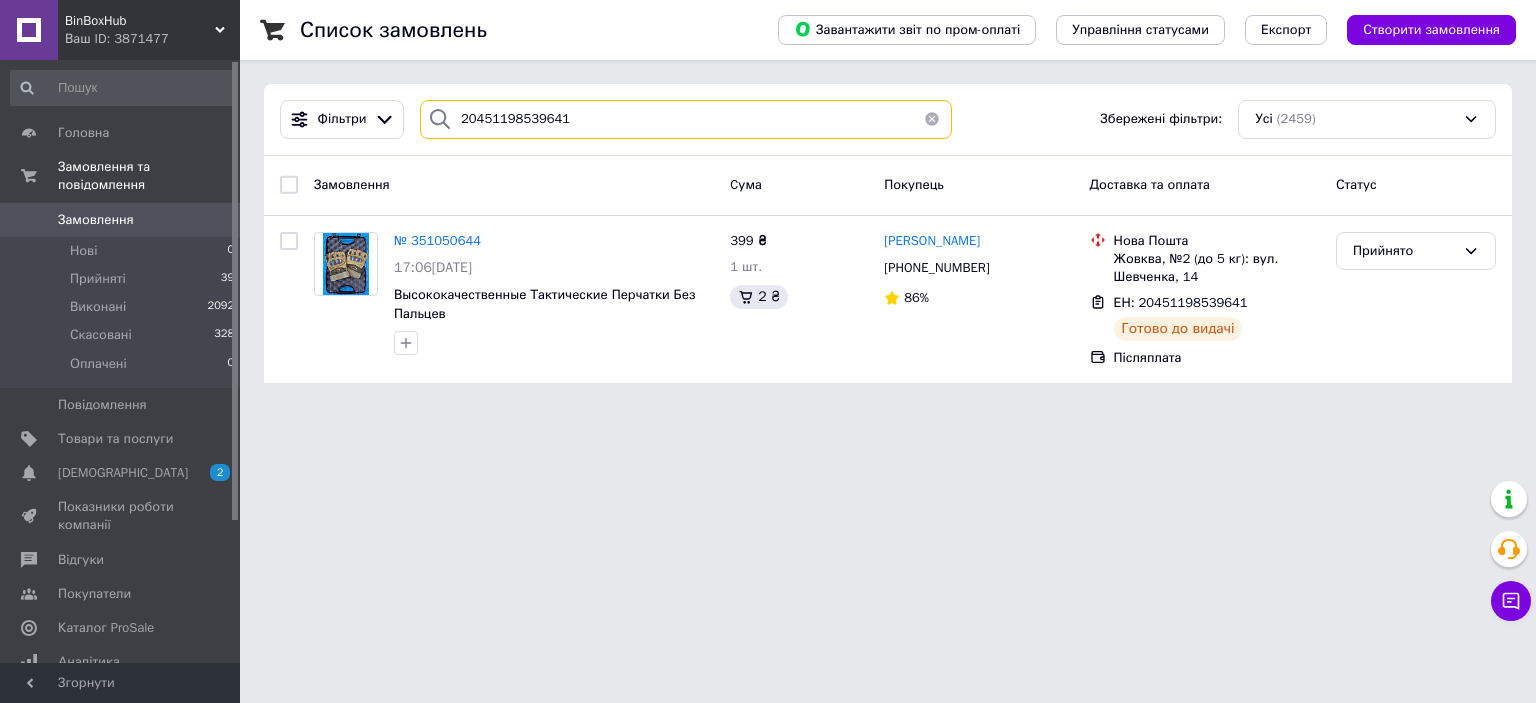 drag, startPoint x: 678, startPoint y: 133, endPoint x: 397, endPoint y: 137, distance: 281.02847 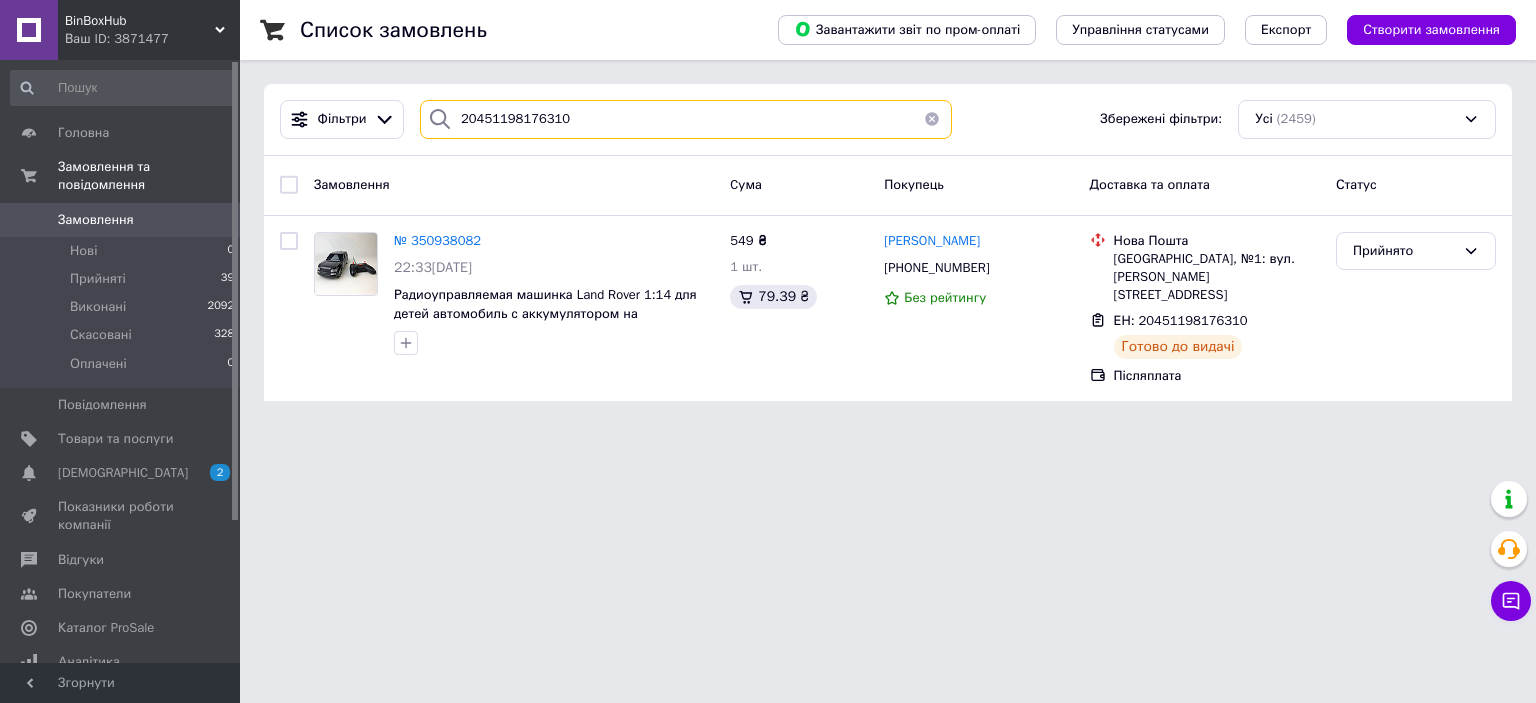 drag, startPoint x: 480, startPoint y: 121, endPoint x: 458, endPoint y: 121, distance: 22 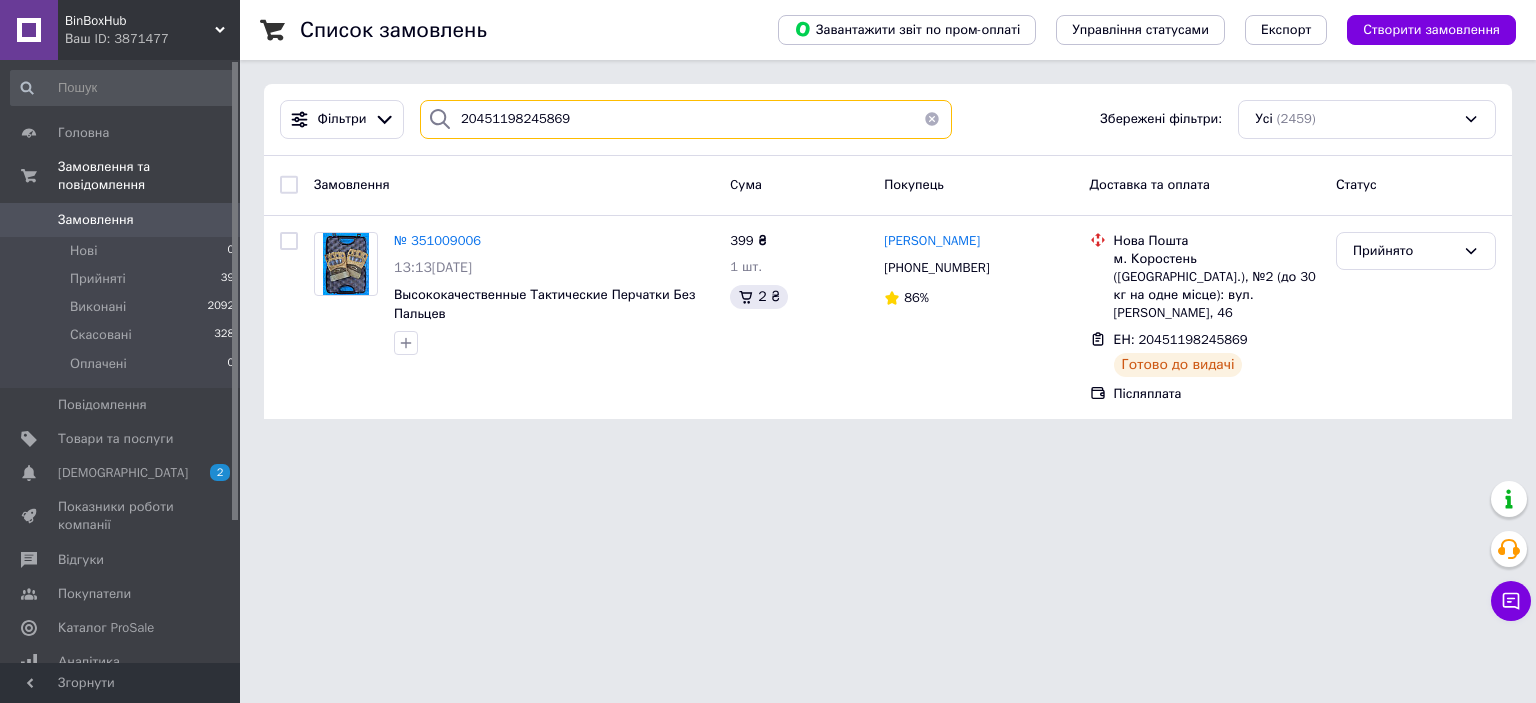 drag, startPoint x: 683, startPoint y: 109, endPoint x: 456, endPoint y: 114, distance: 227.05505 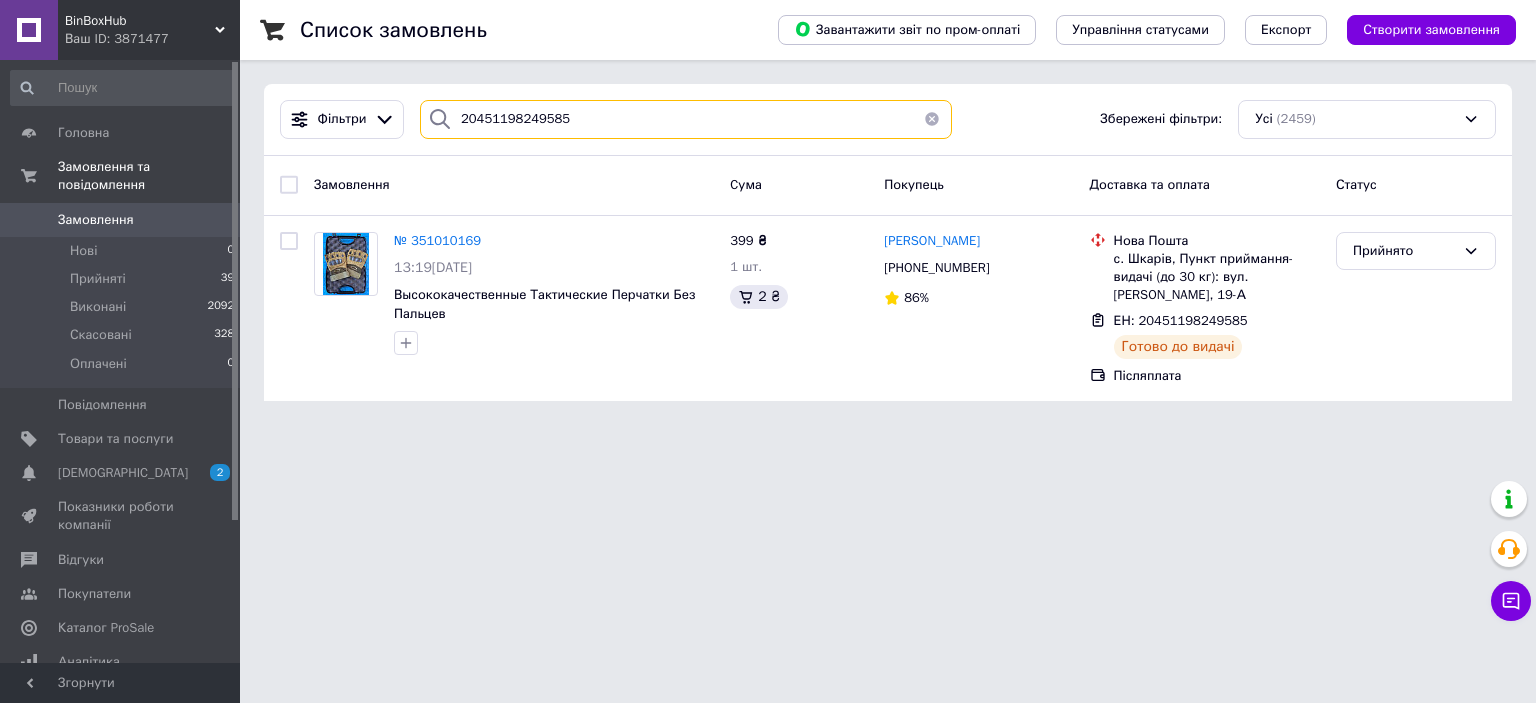 drag, startPoint x: 573, startPoint y: 91, endPoint x: 550, endPoint y: 124, distance: 40.22437 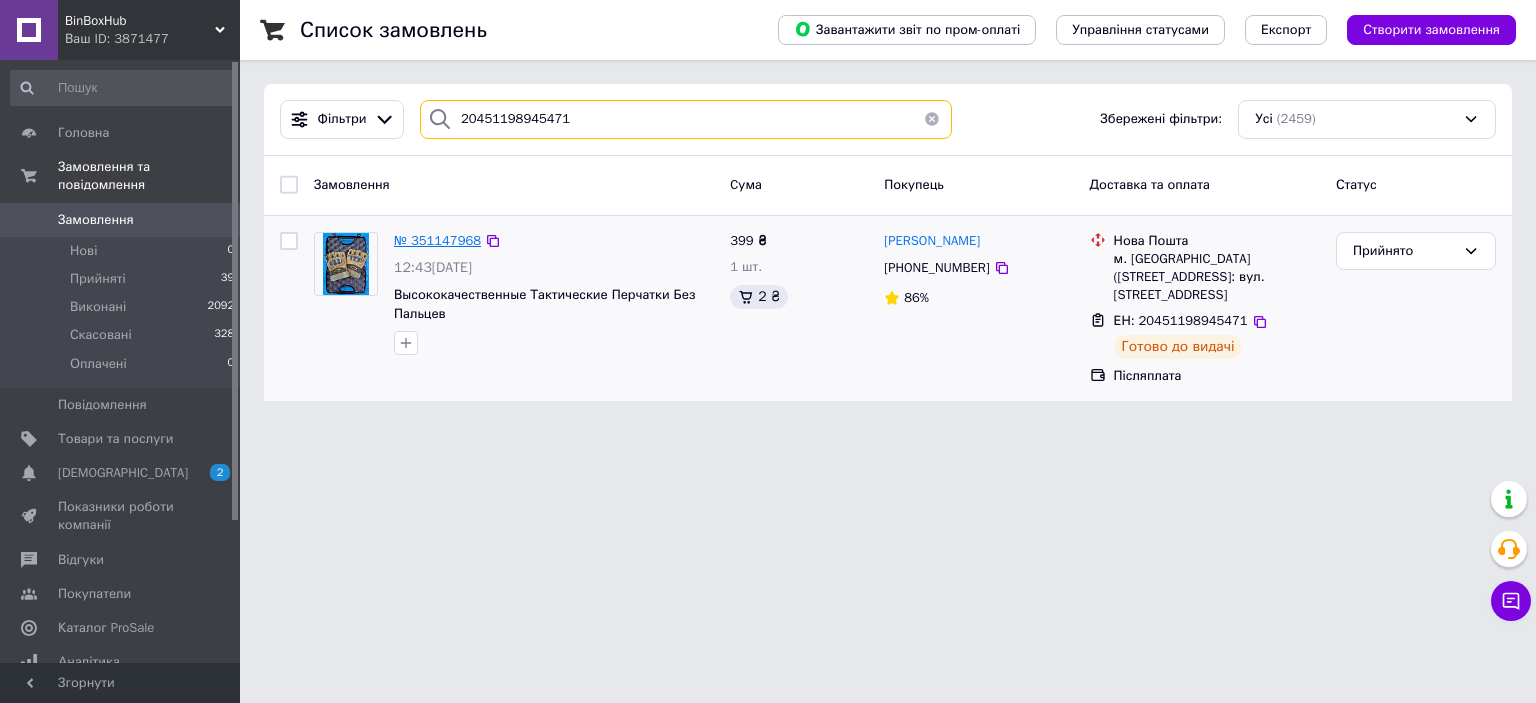type on "20451198945471" 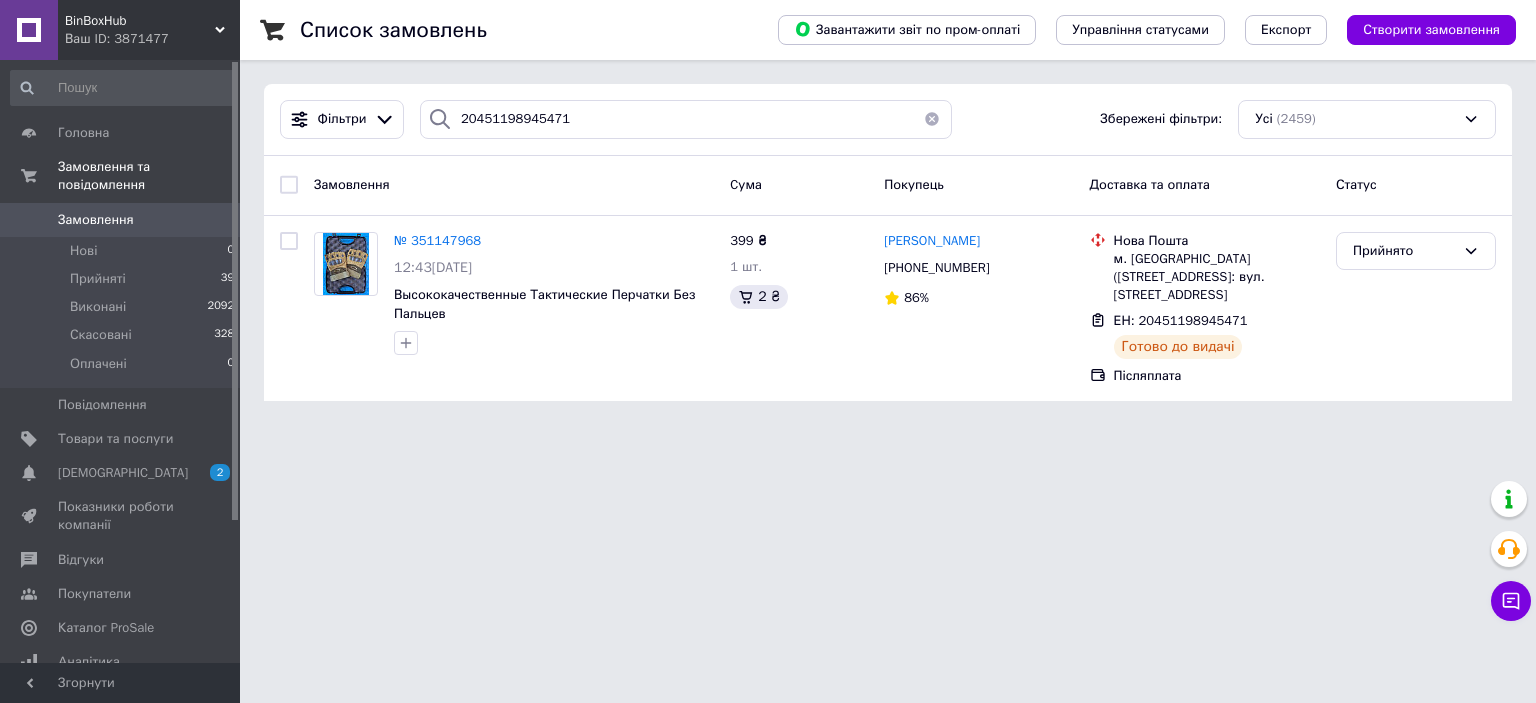 click on "Замовлення 0" at bounding box center (123, 220) 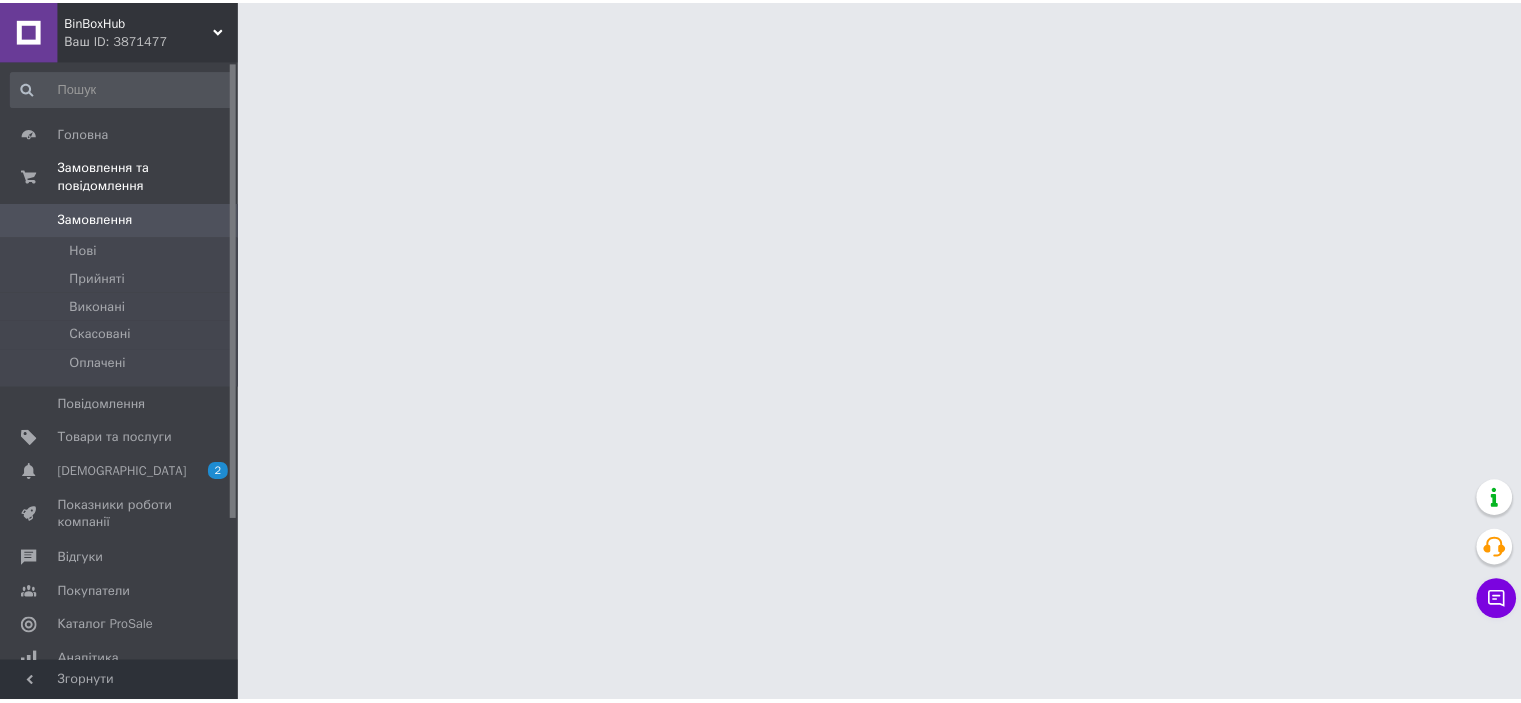 scroll, scrollTop: 0, scrollLeft: 0, axis: both 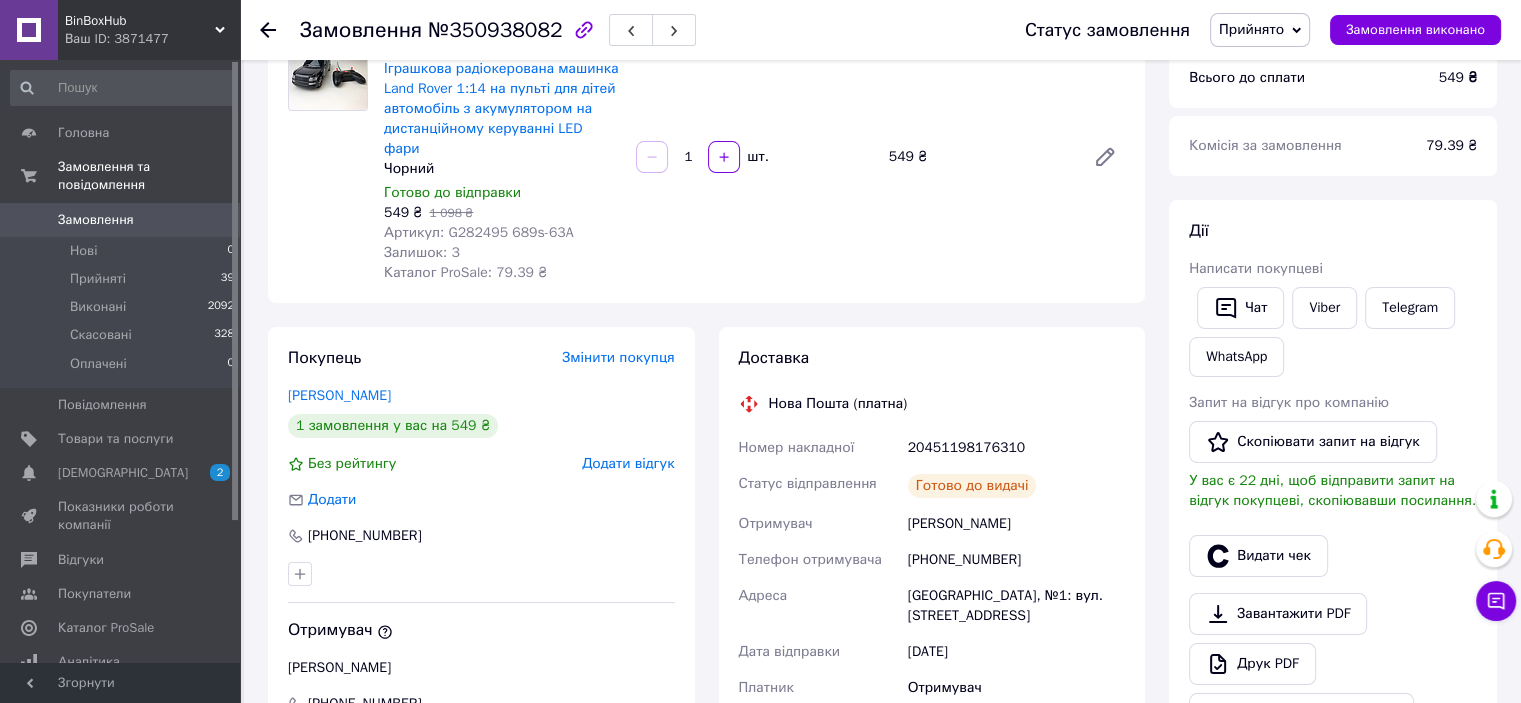 click on "Доставка" at bounding box center (932, 358) 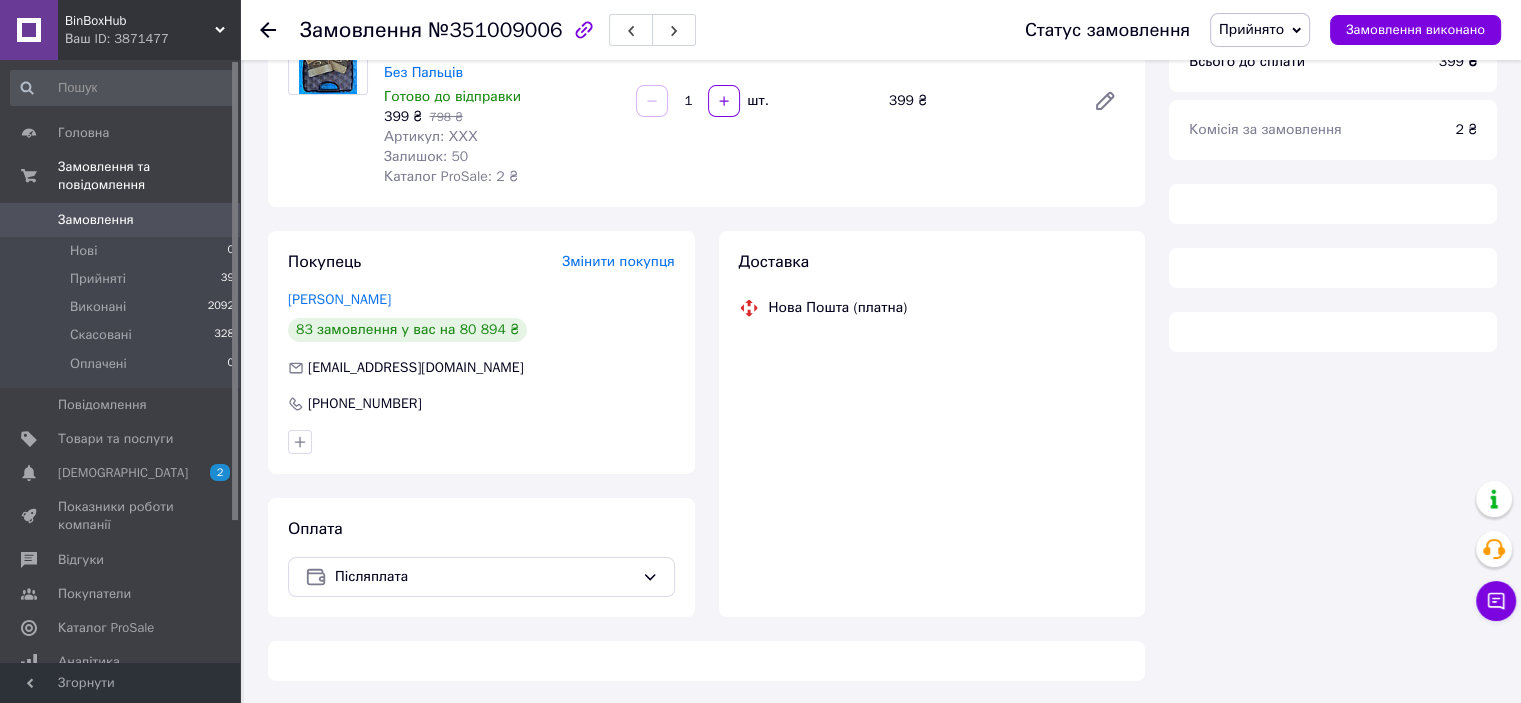 scroll, scrollTop: 219, scrollLeft: 0, axis: vertical 